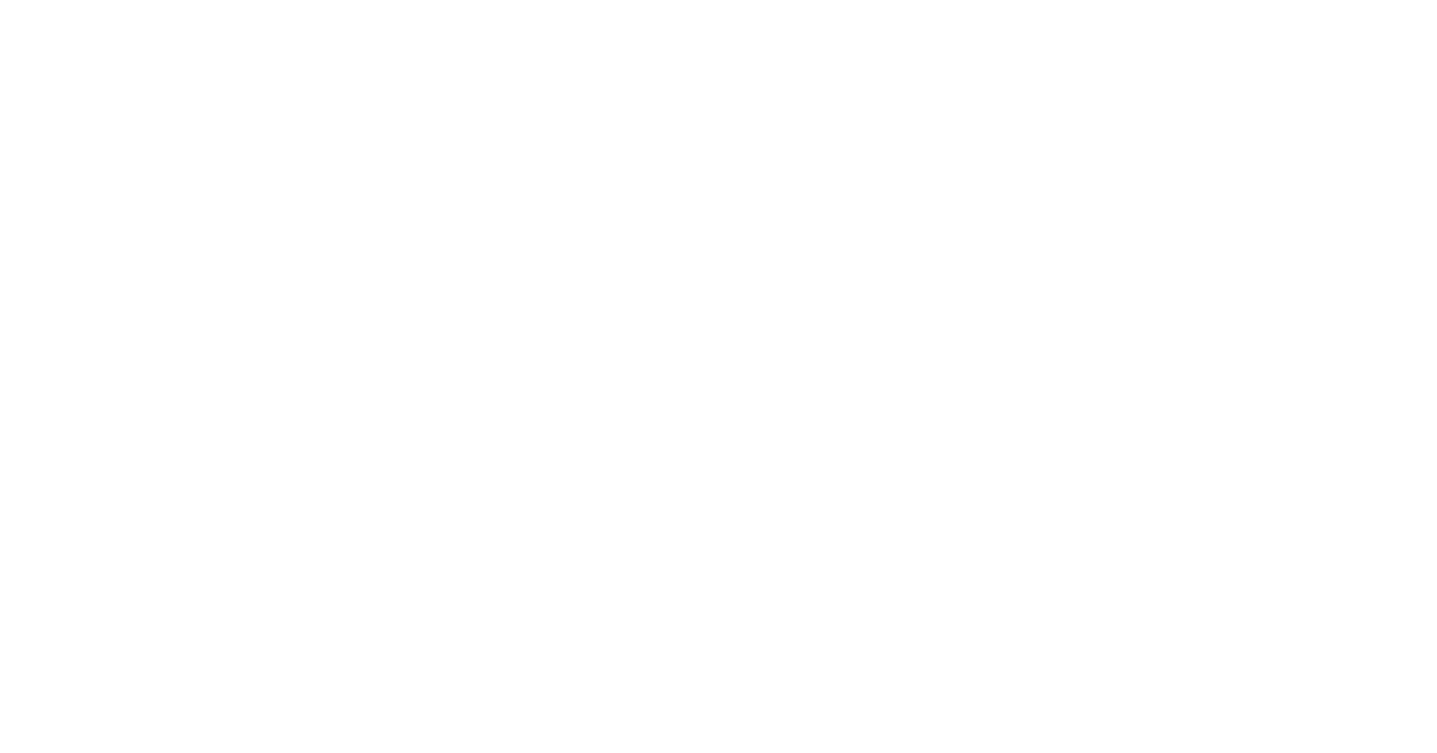 scroll, scrollTop: 0, scrollLeft: 0, axis: both 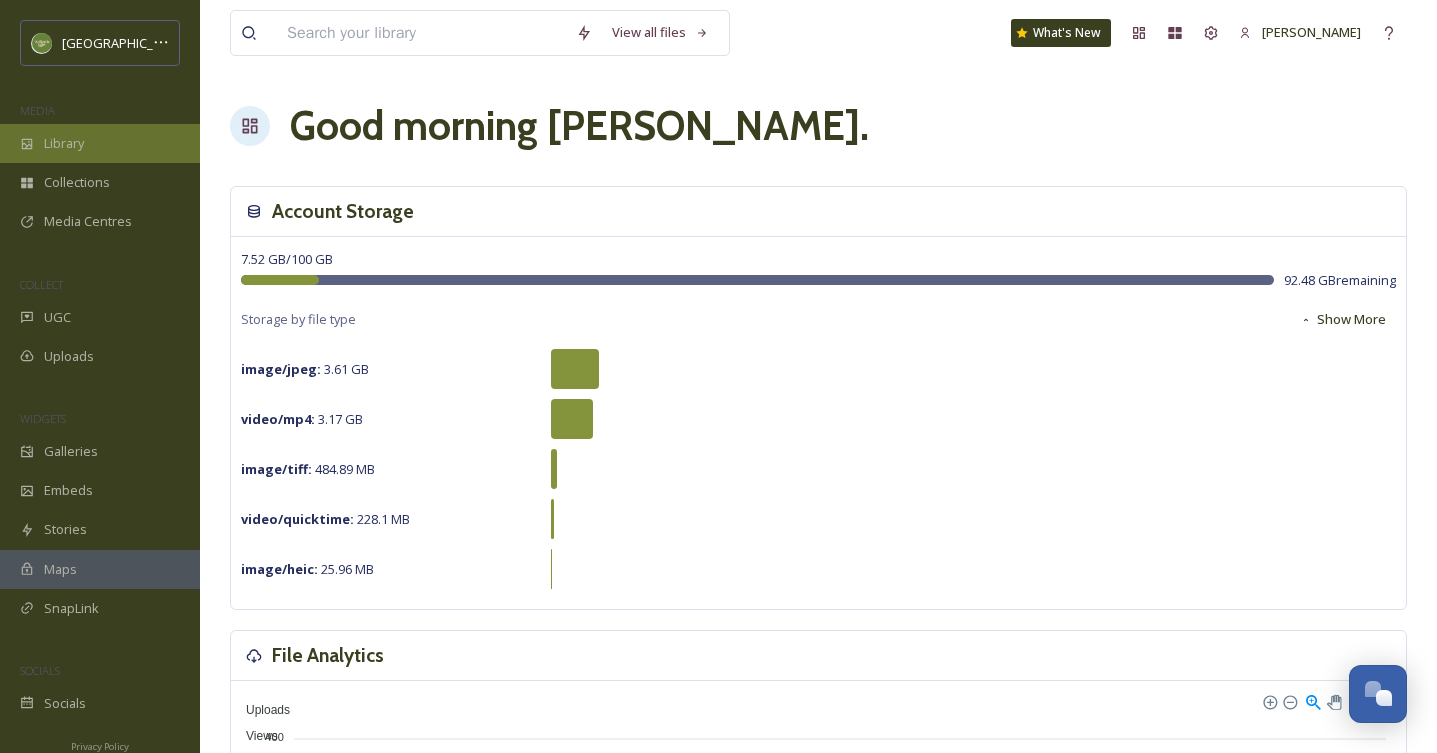 click on "Library" at bounding box center (100, 143) 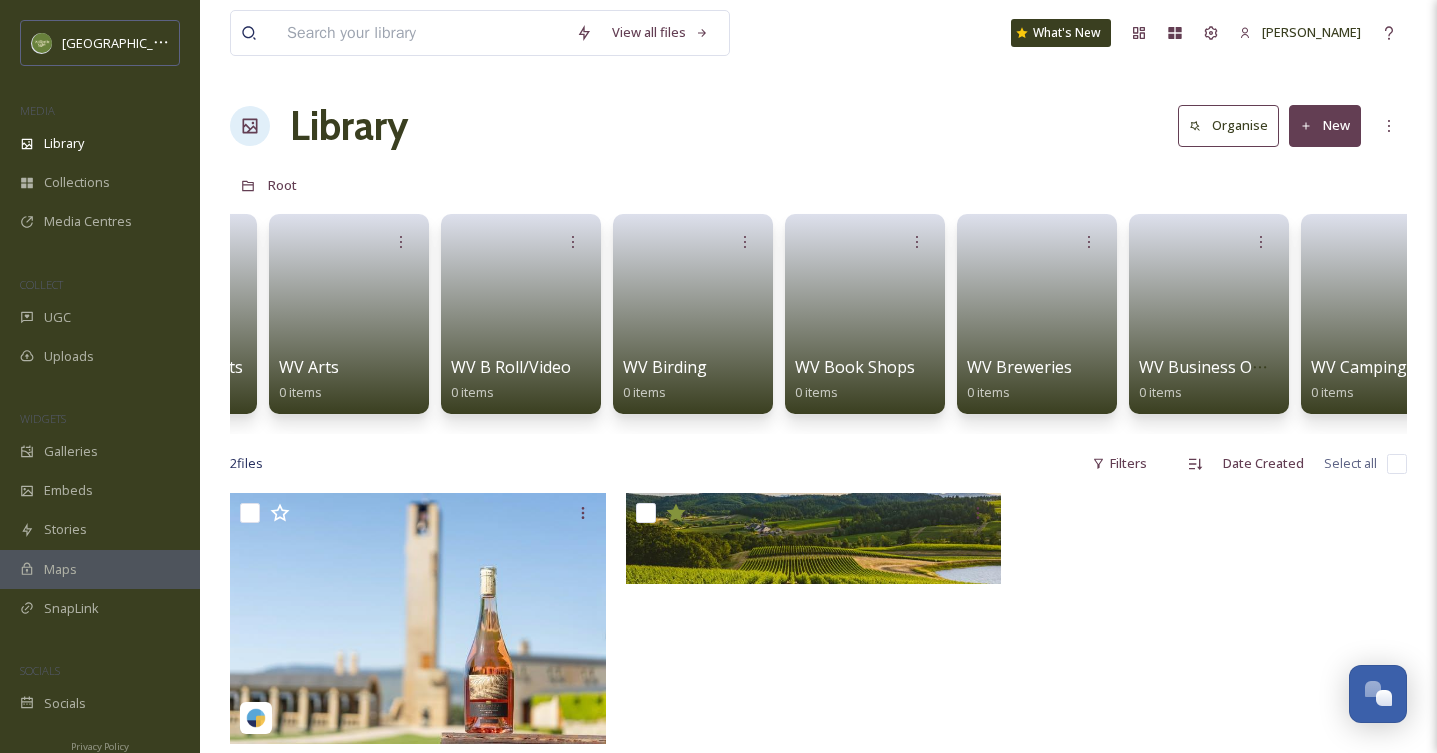 scroll, scrollTop: 0, scrollLeft: 1561, axis: horizontal 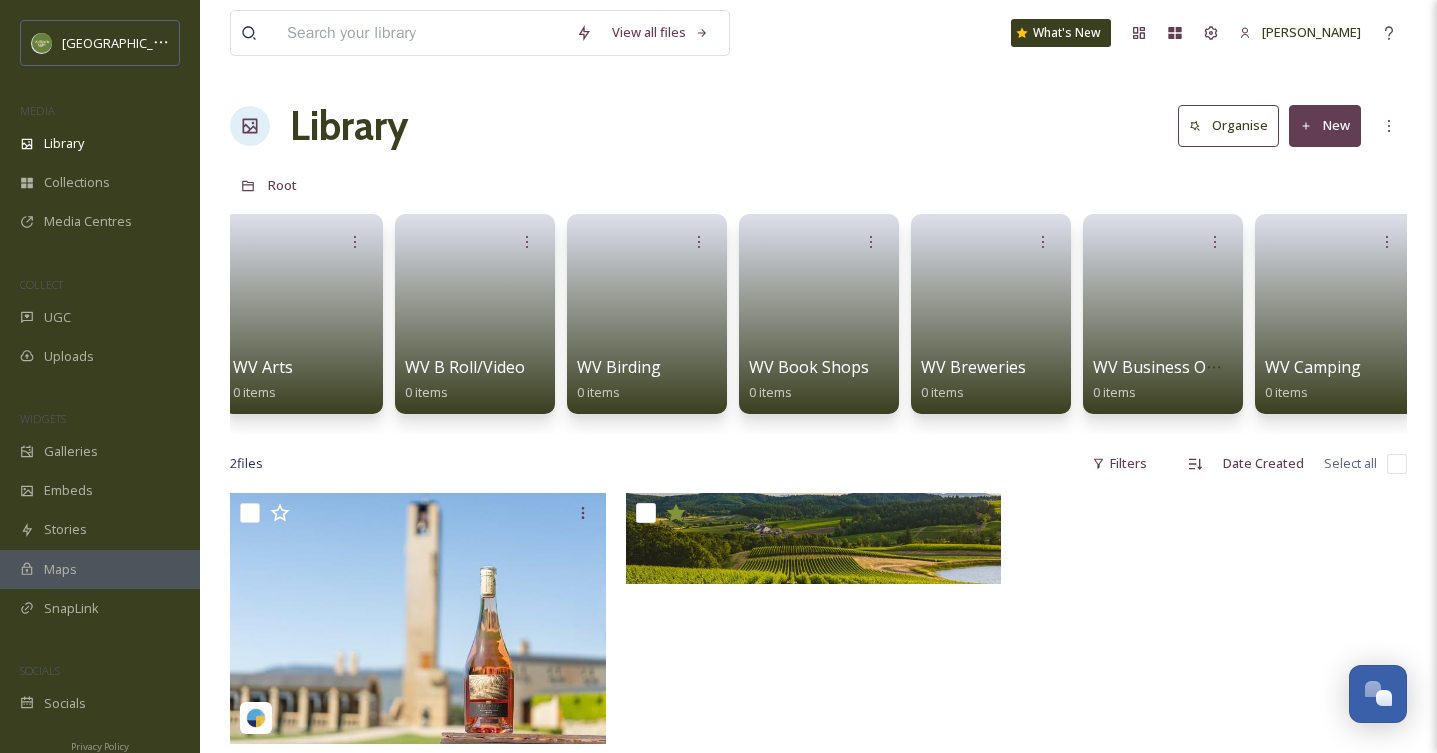 click on "New" at bounding box center (1325, 125) 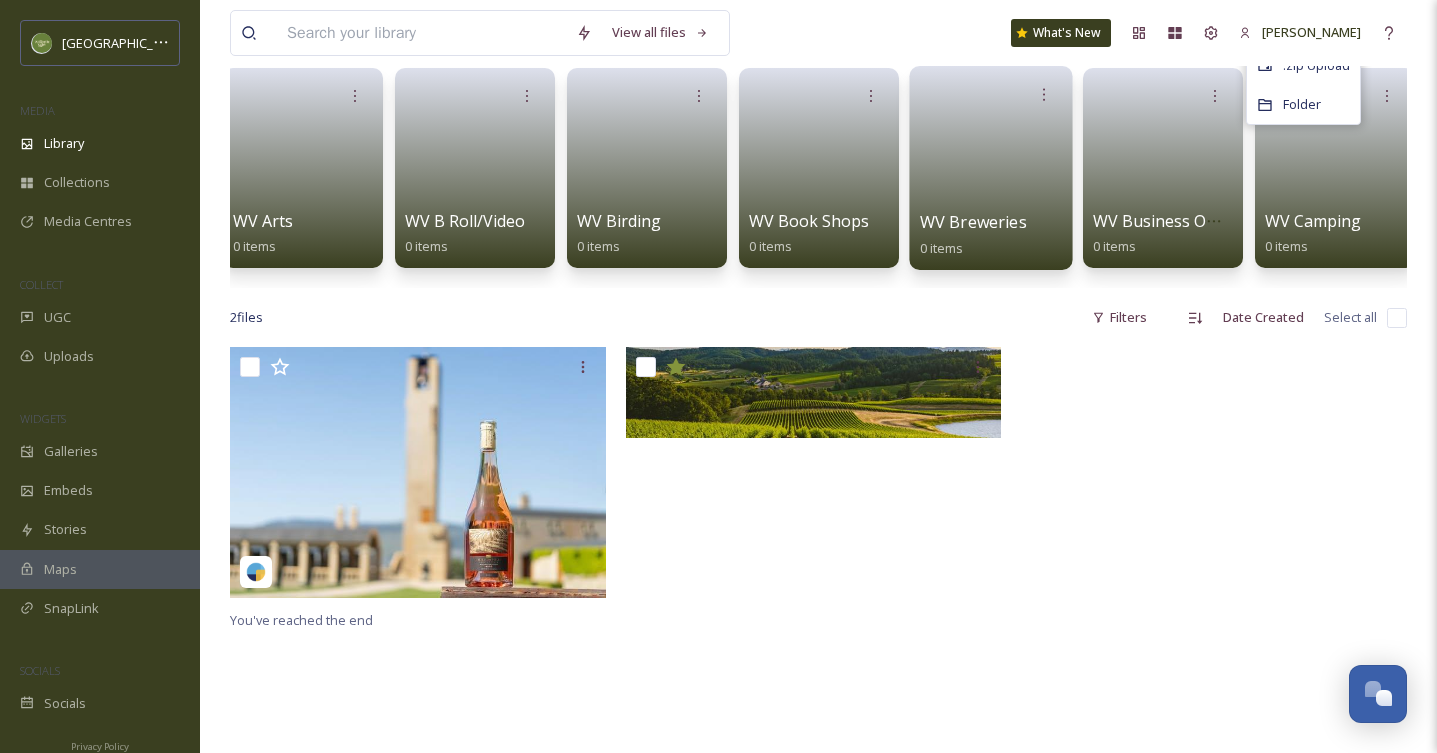 scroll, scrollTop: 0, scrollLeft: 0, axis: both 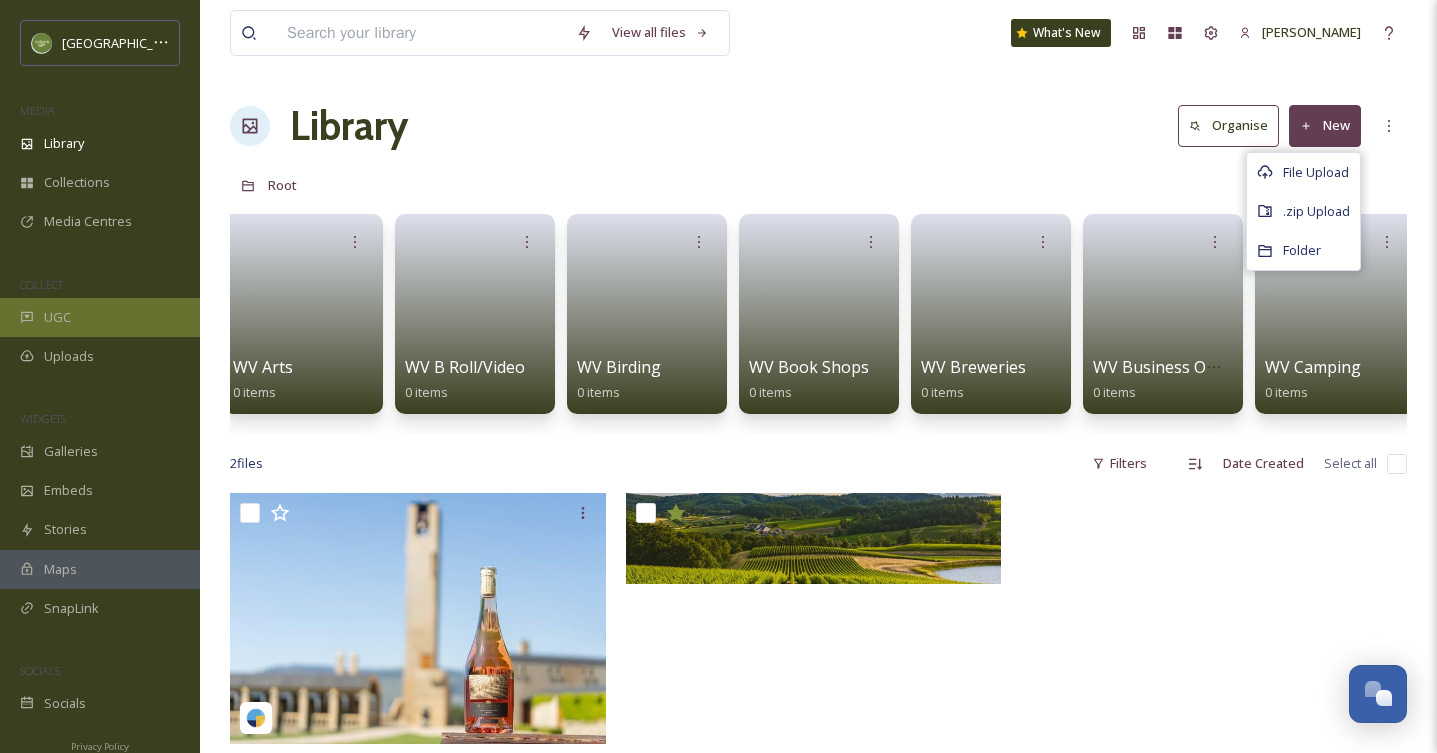 click on "UGC" at bounding box center [100, 317] 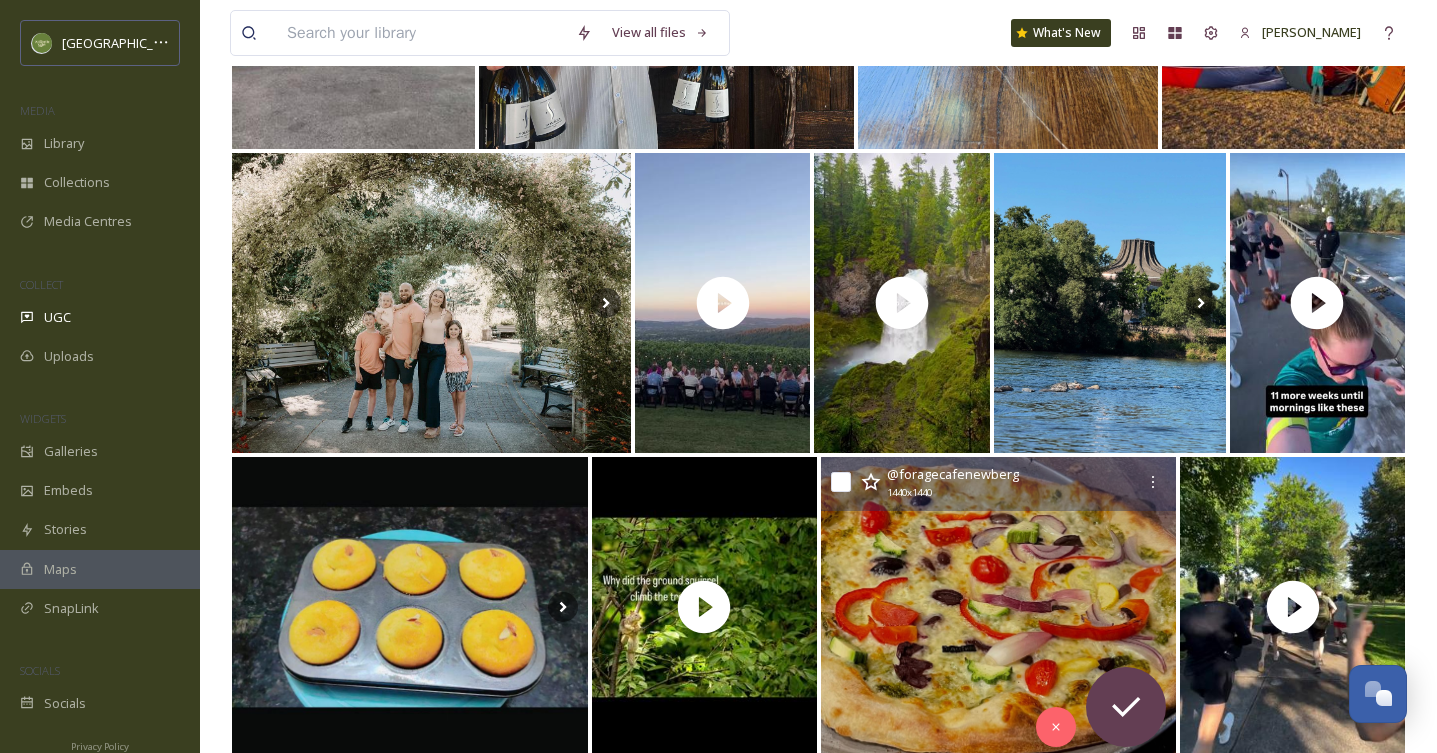 scroll, scrollTop: 0, scrollLeft: 0, axis: both 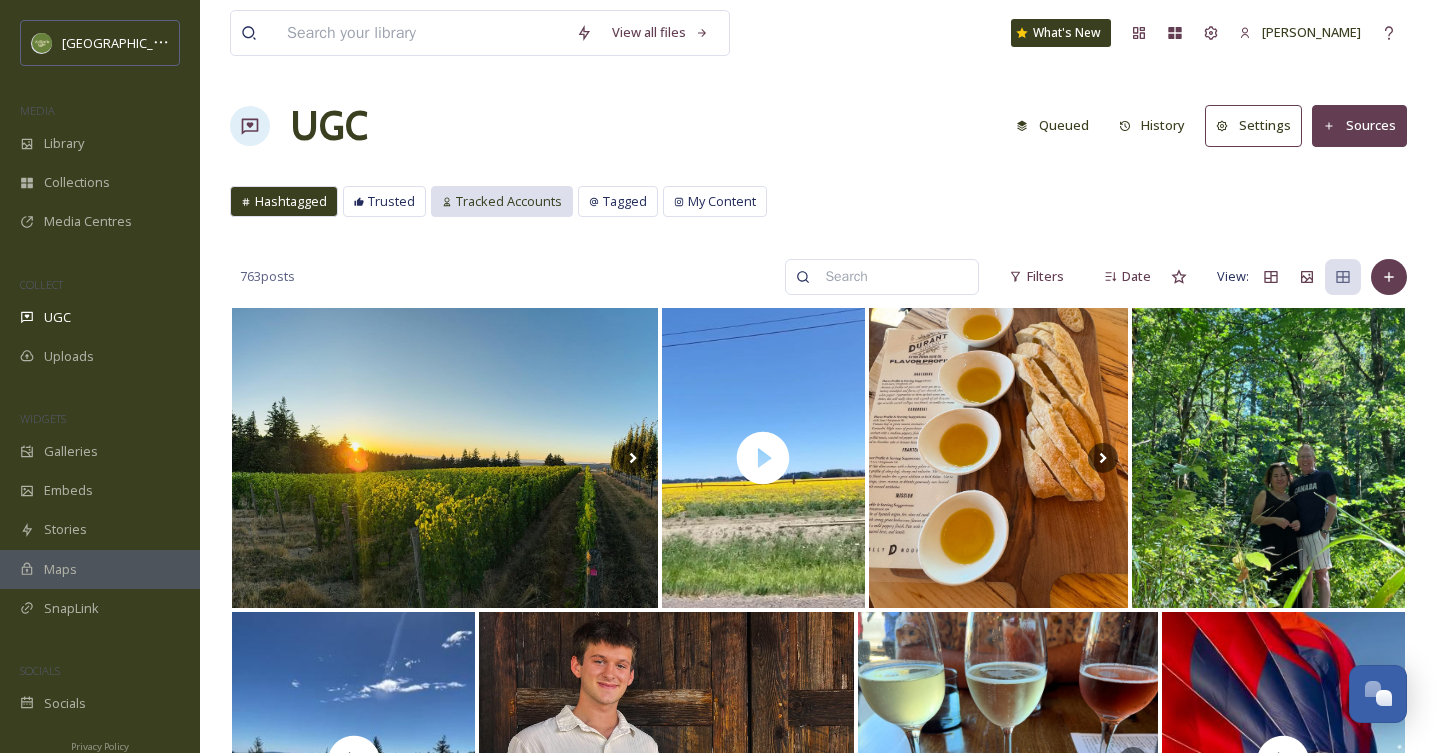 click on "Tracked Accounts" at bounding box center (509, 201) 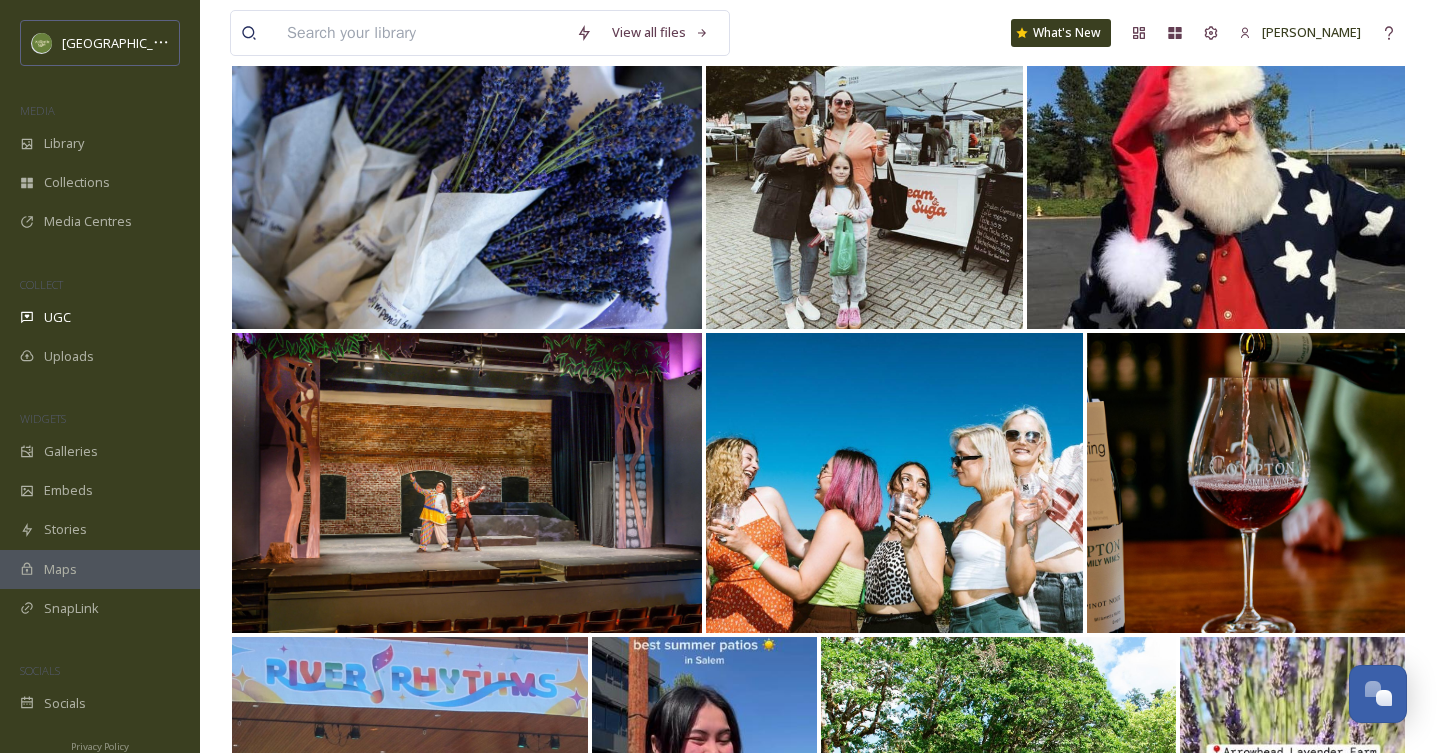 scroll, scrollTop: 1974, scrollLeft: 0, axis: vertical 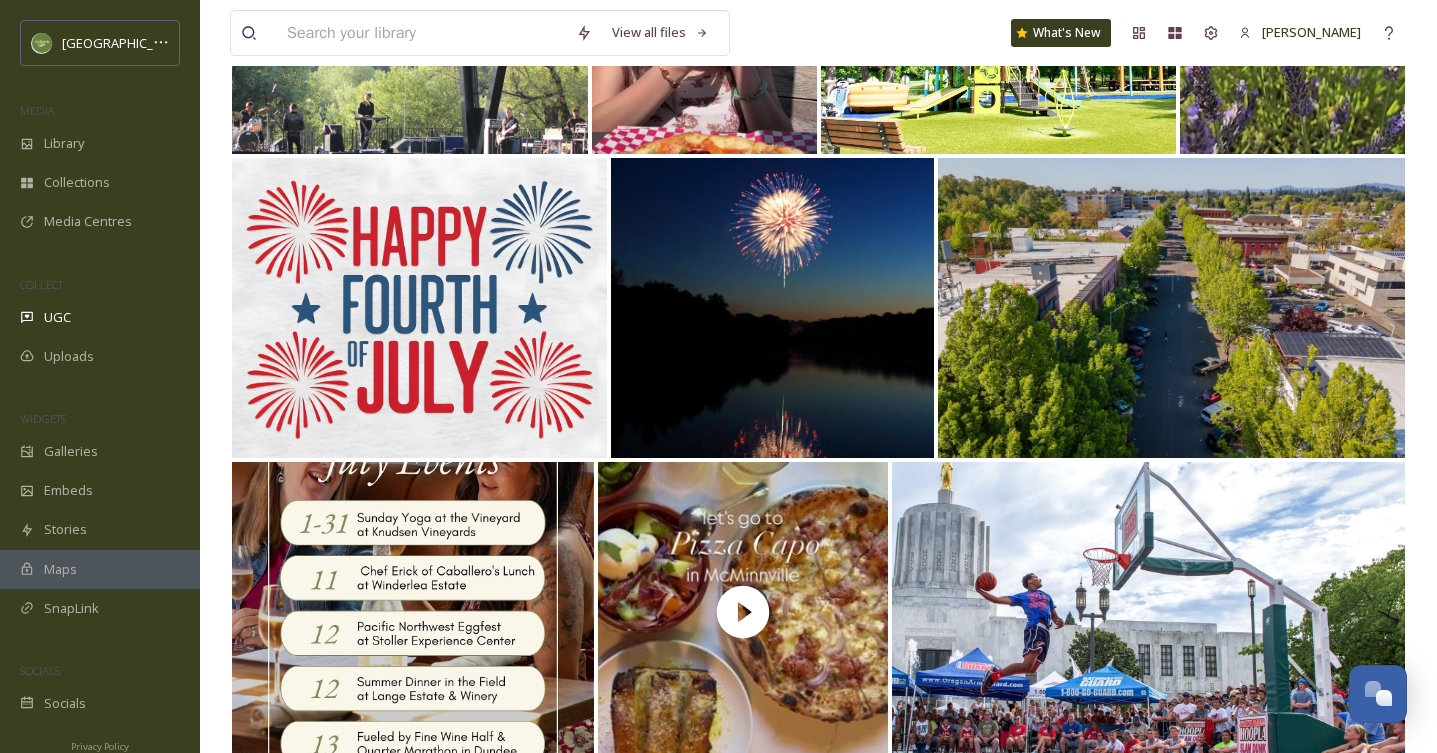 click on "View all files What's New [PERSON_NAME]" at bounding box center [818, 33] 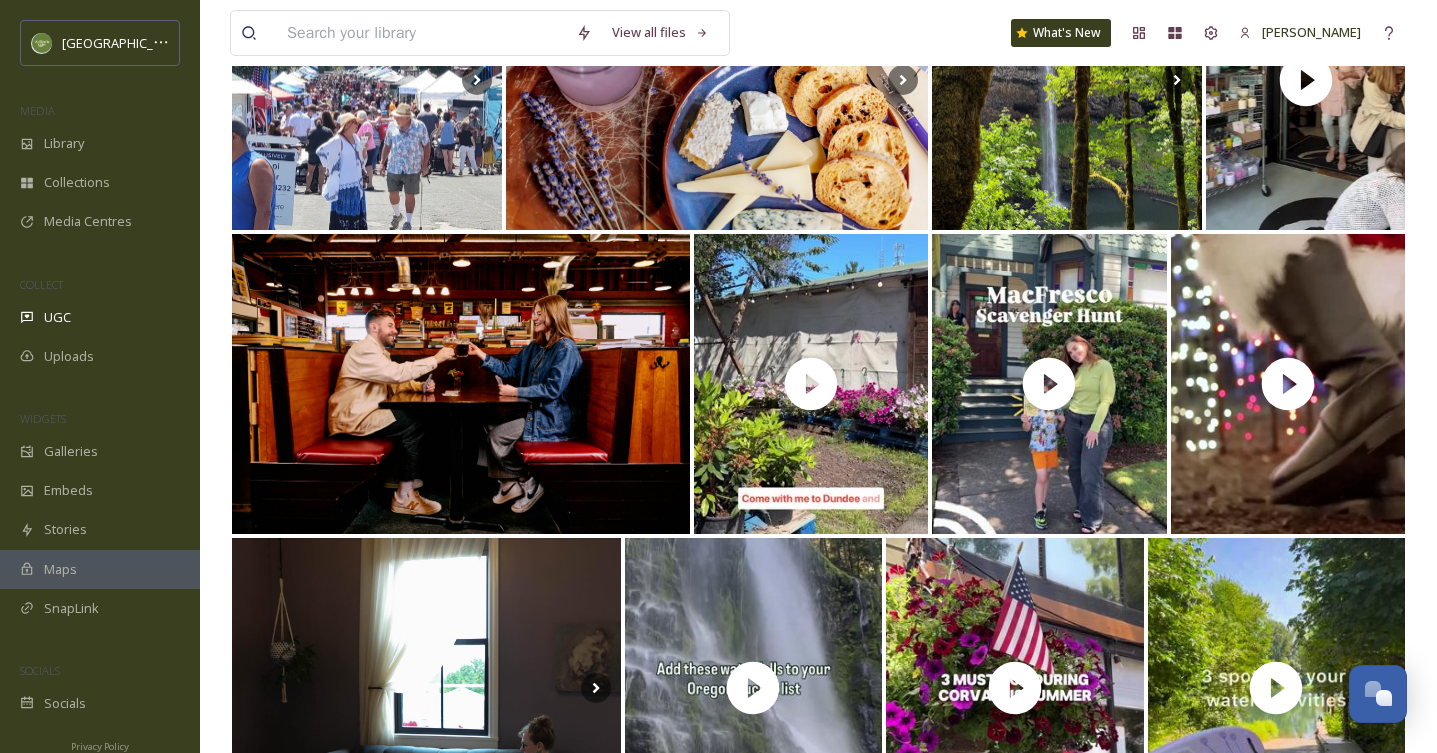 scroll, scrollTop: 0, scrollLeft: 0, axis: both 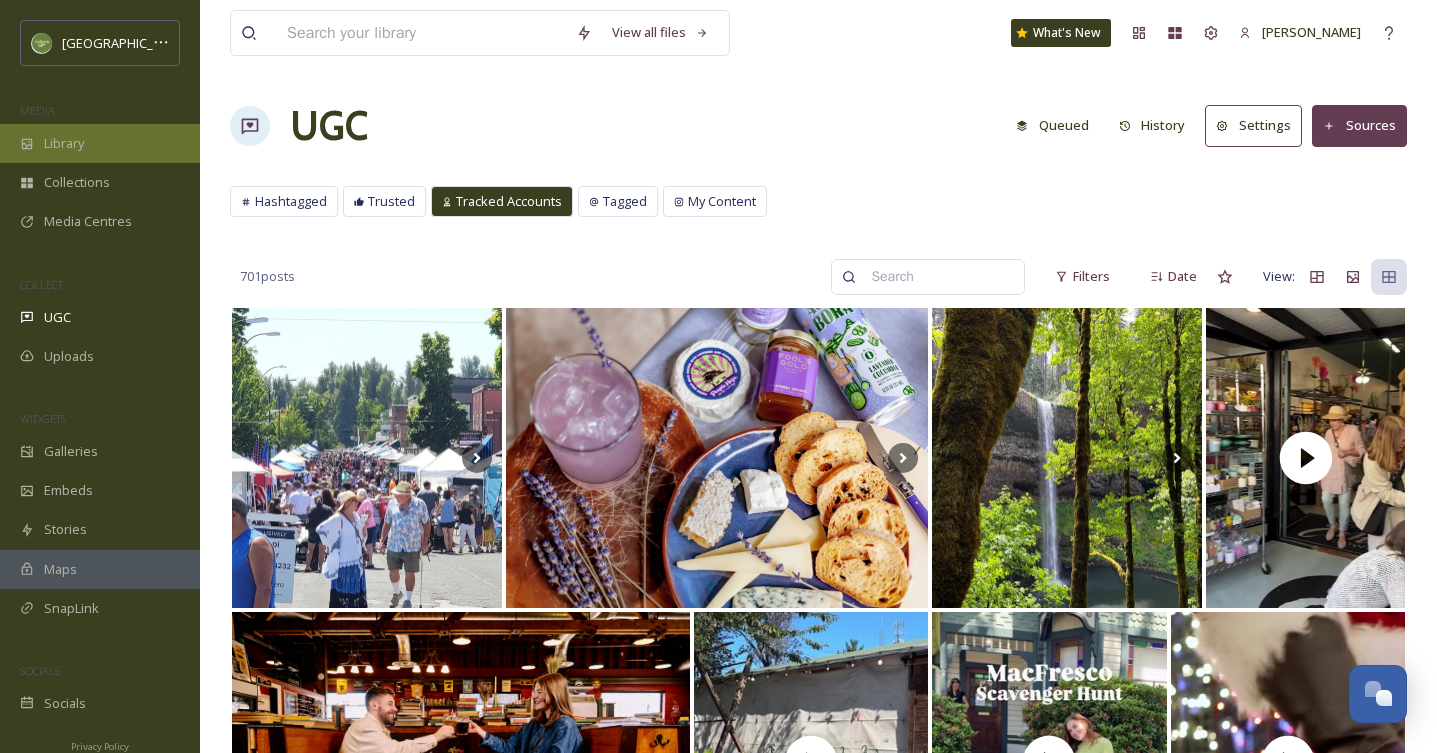 click on "Library" at bounding box center [100, 143] 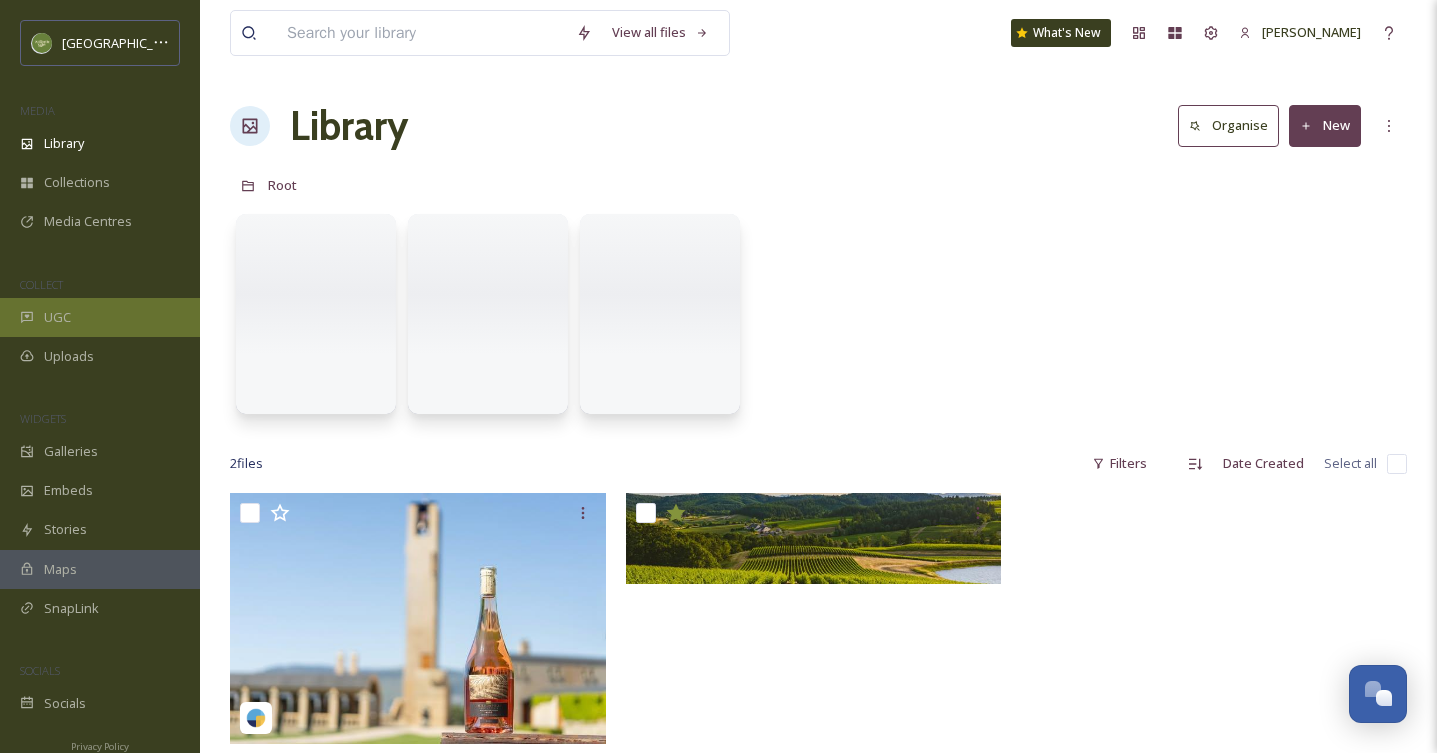 click on "UGC" at bounding box center (100, 317) 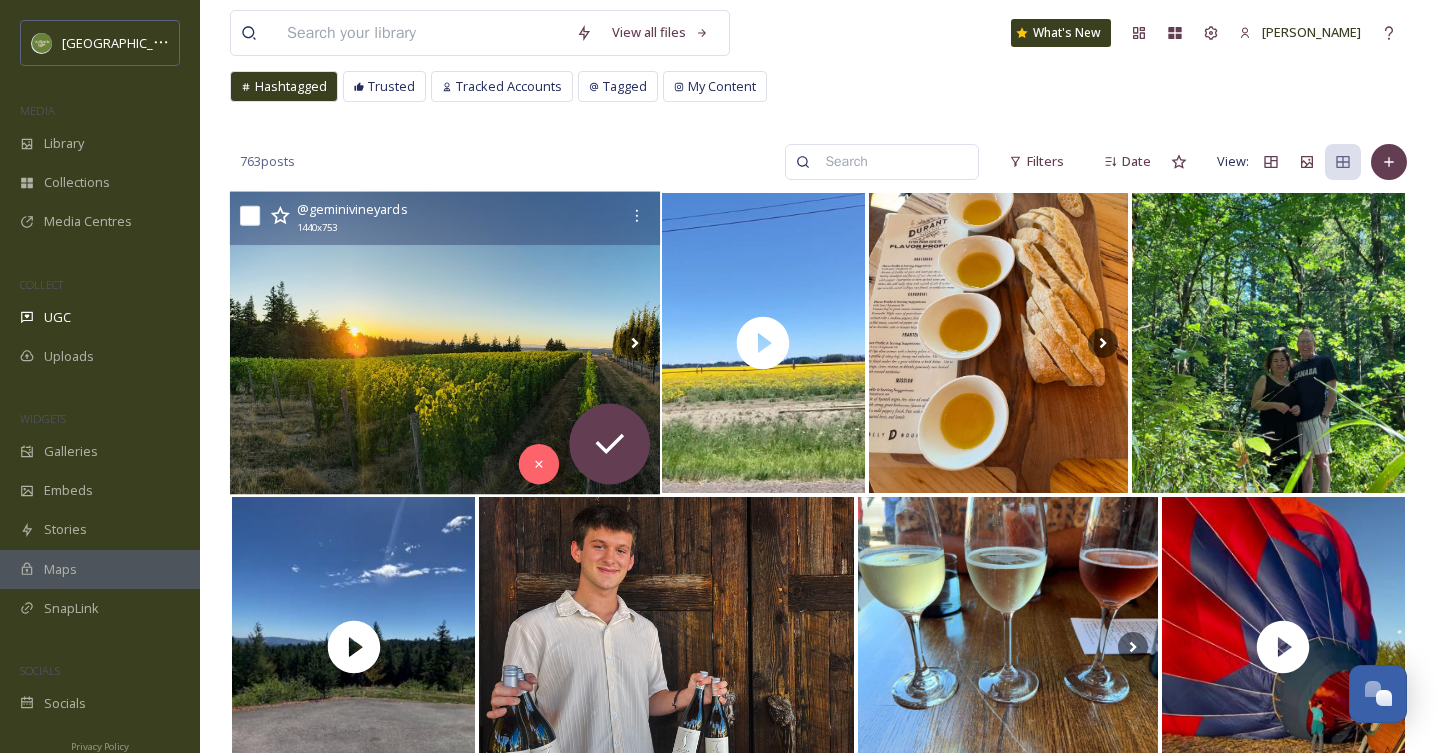 scroll, scrollTop: 0, scrollLeft: 0, axis: both 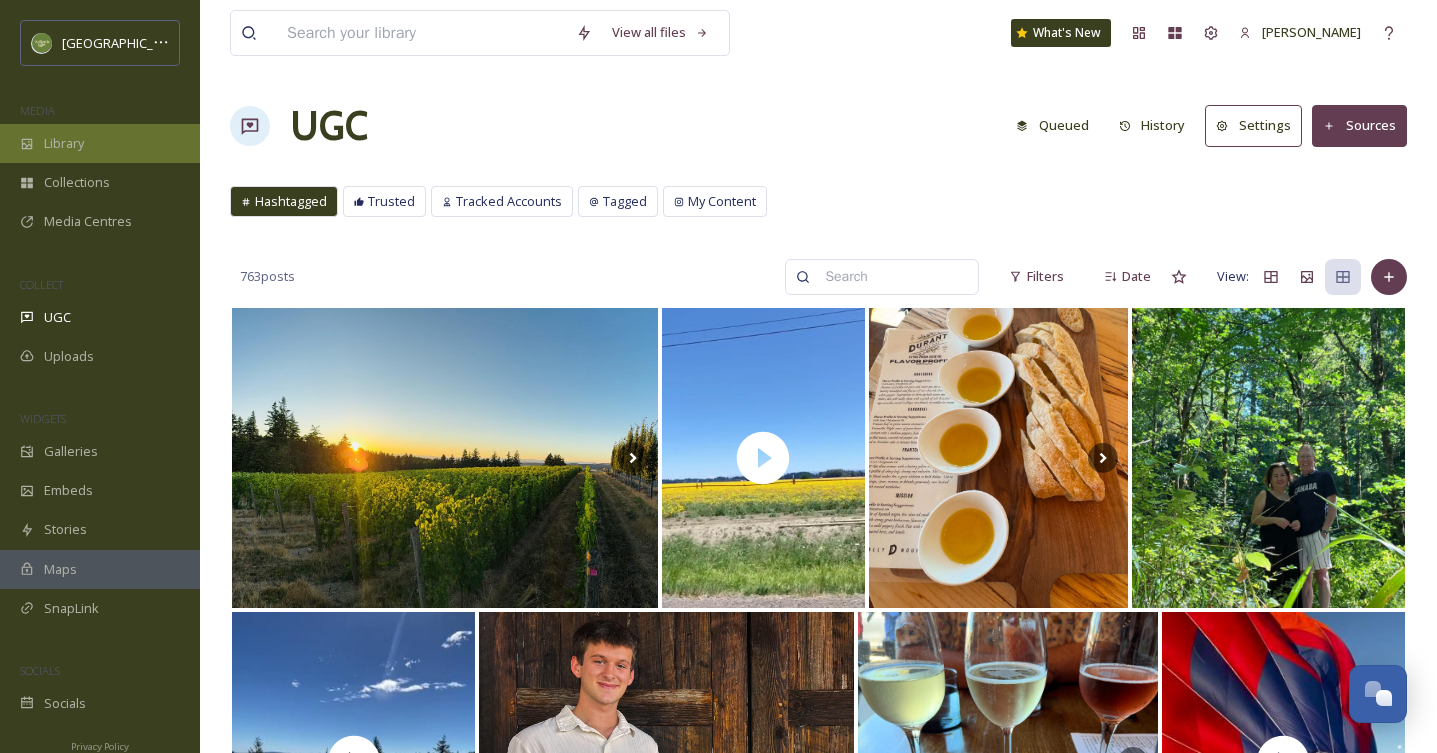 click on "Library" at bounding box center (100, 143) 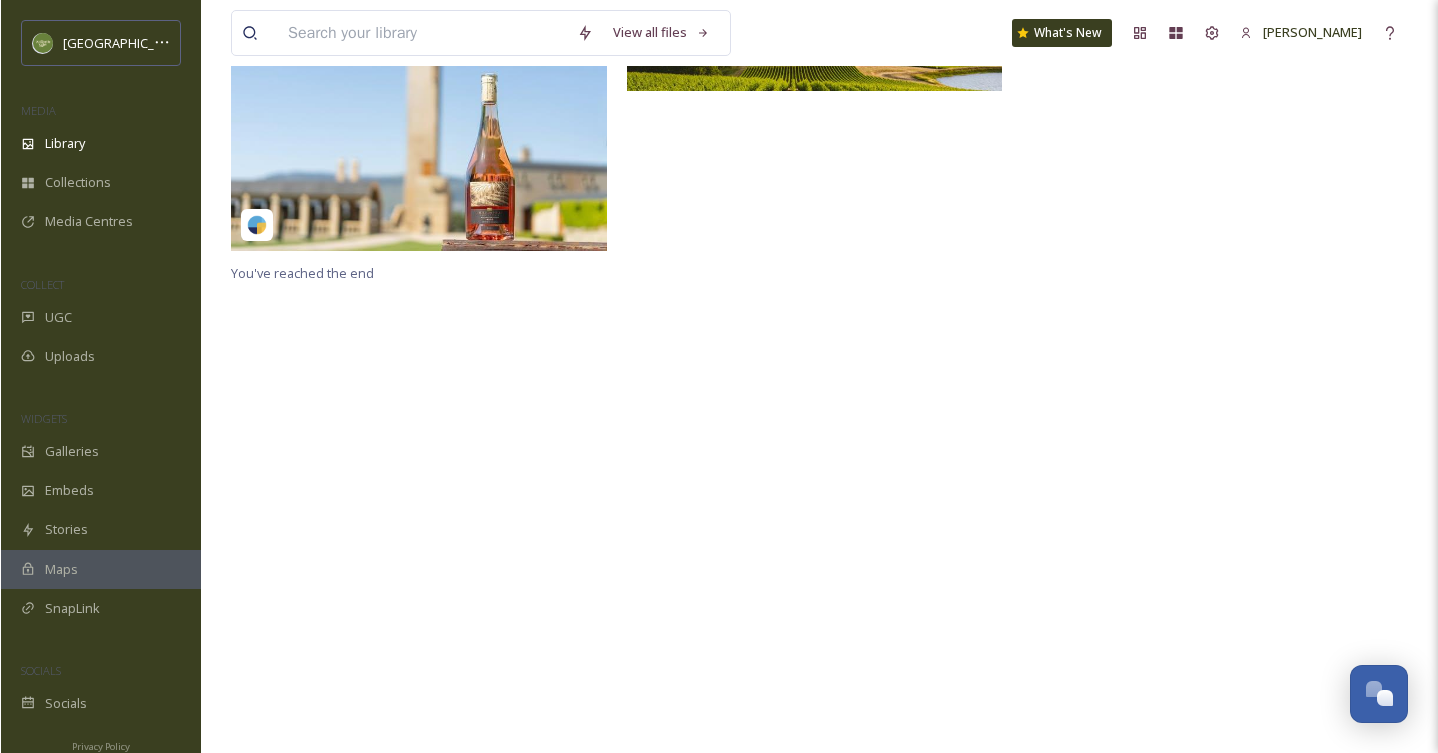 scroll, scrollTop: 0, scrollLeft: 0, axis: both 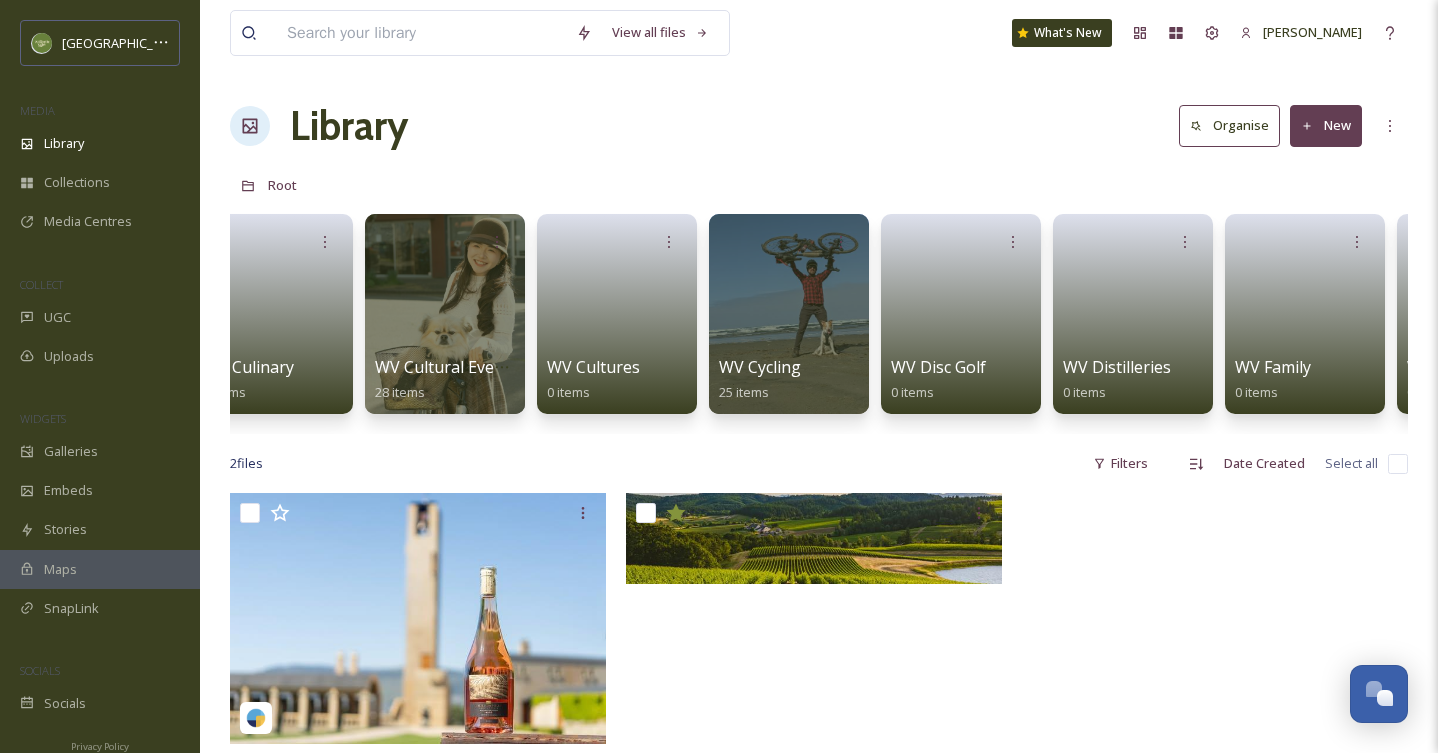 click at bounding box center (789, 314) 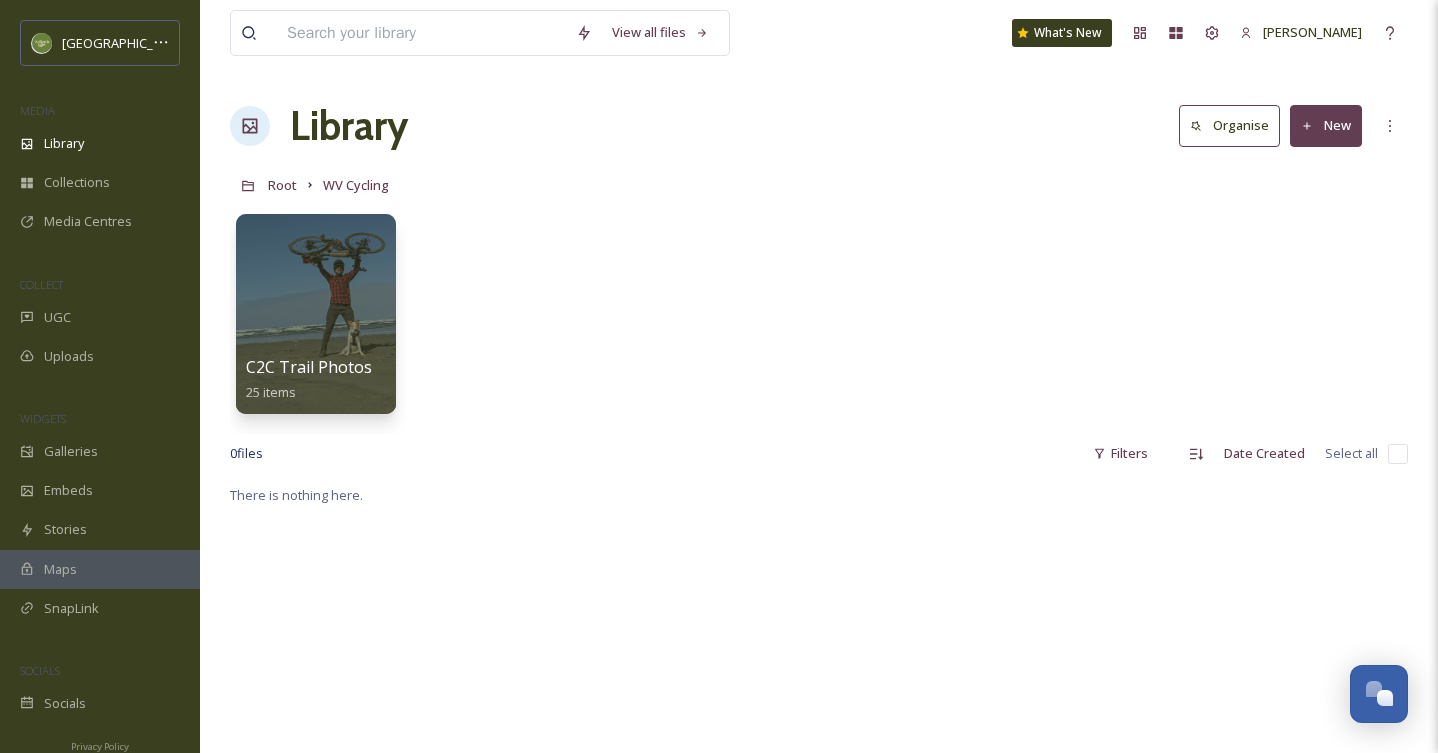 click on "New" at bounding box center (1326, 125) 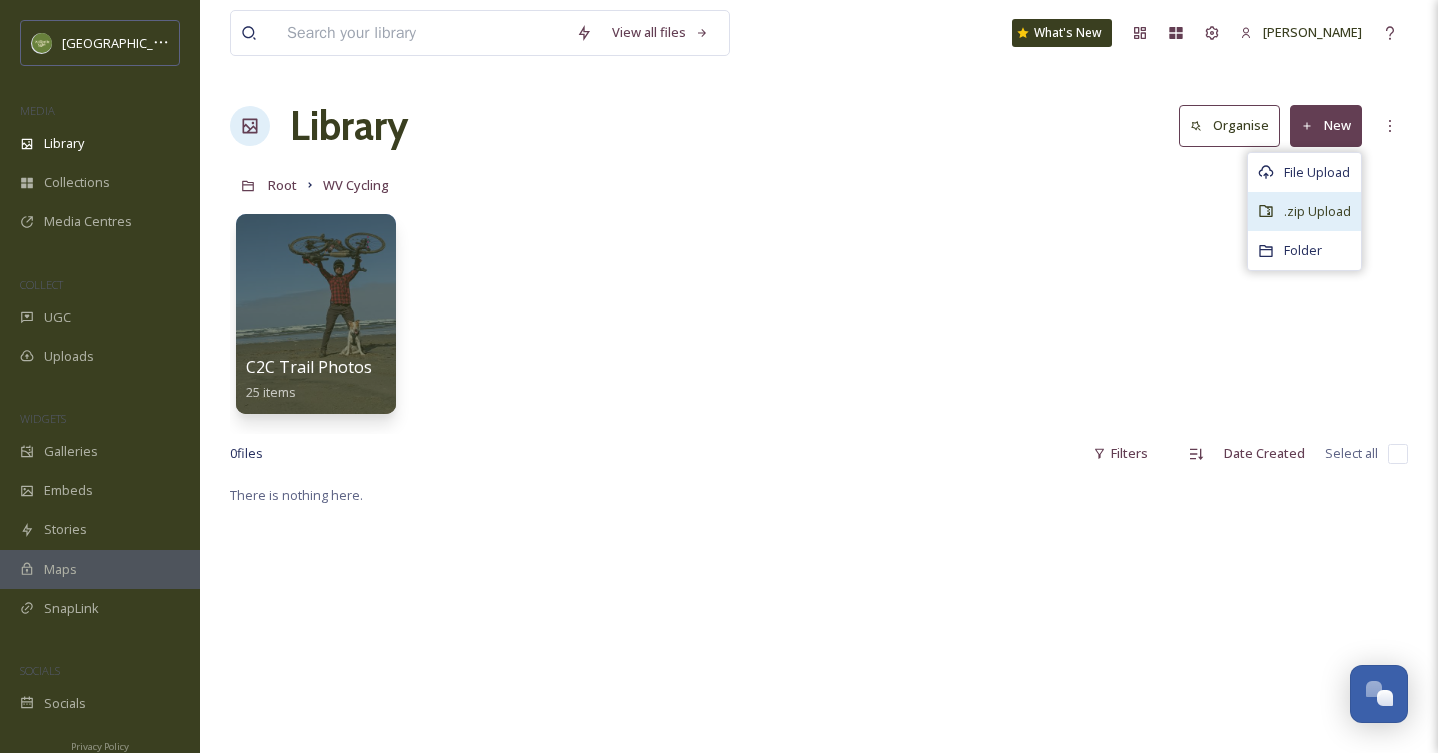 click on ".zip Upload" at bounding box center (1304, 211) 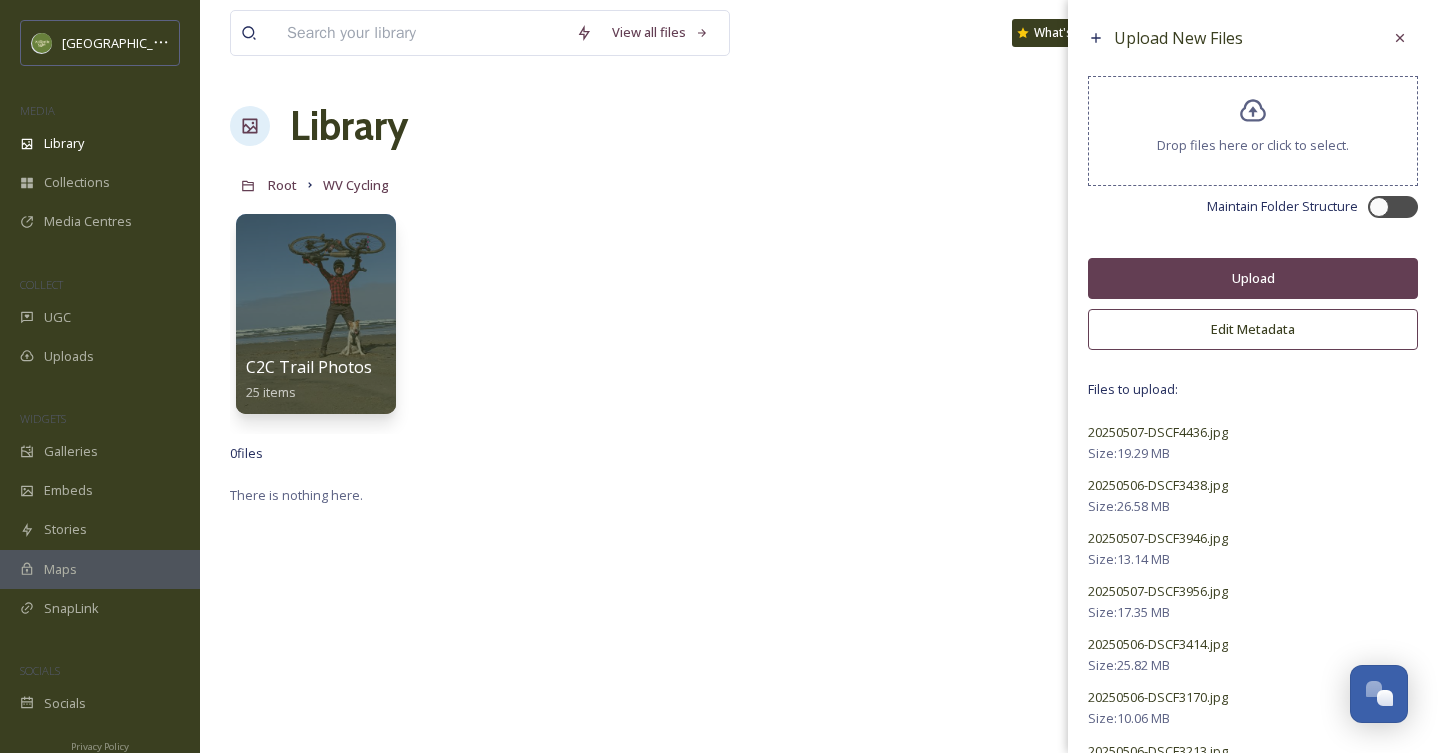 click on "Edit Metadata" at bounding box center [1253, 329] 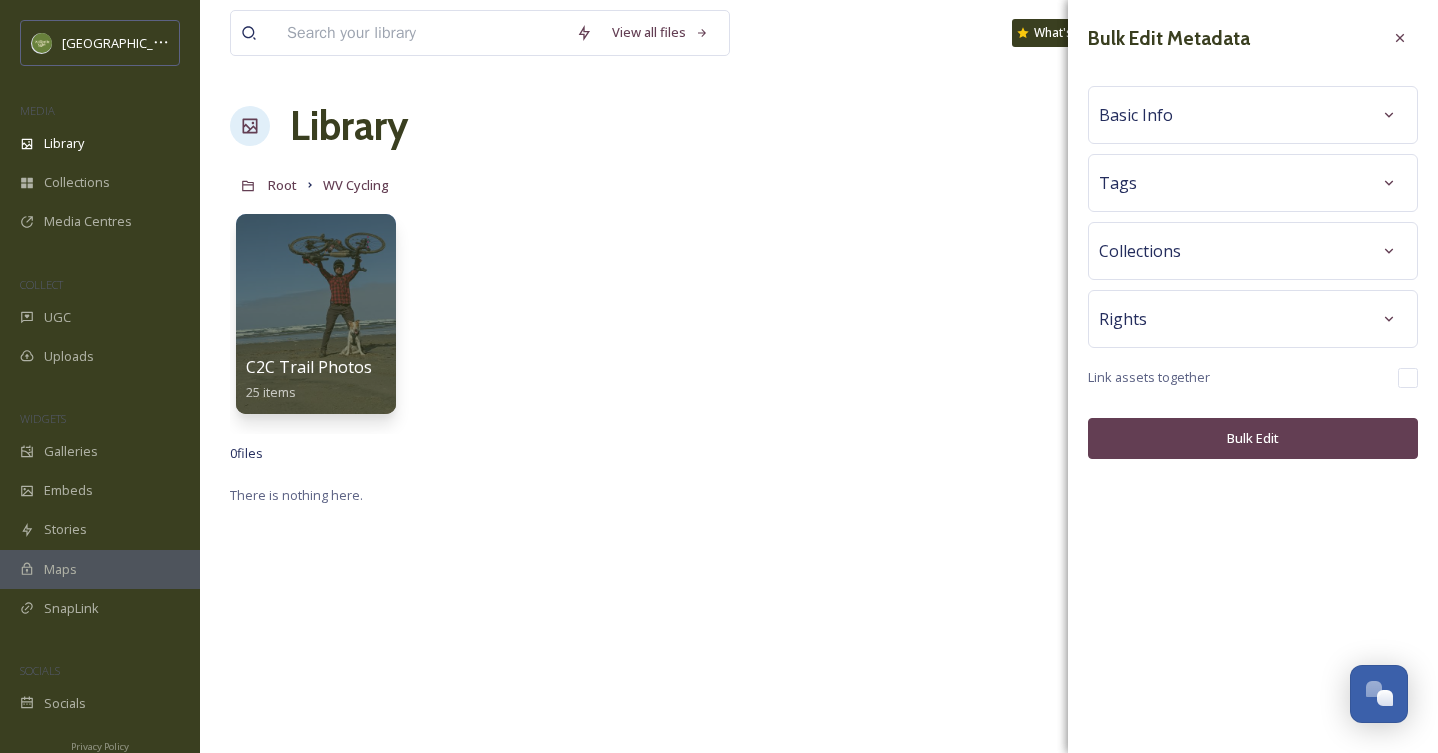 click on "Basic Info" at bounding box center (1253, 115) 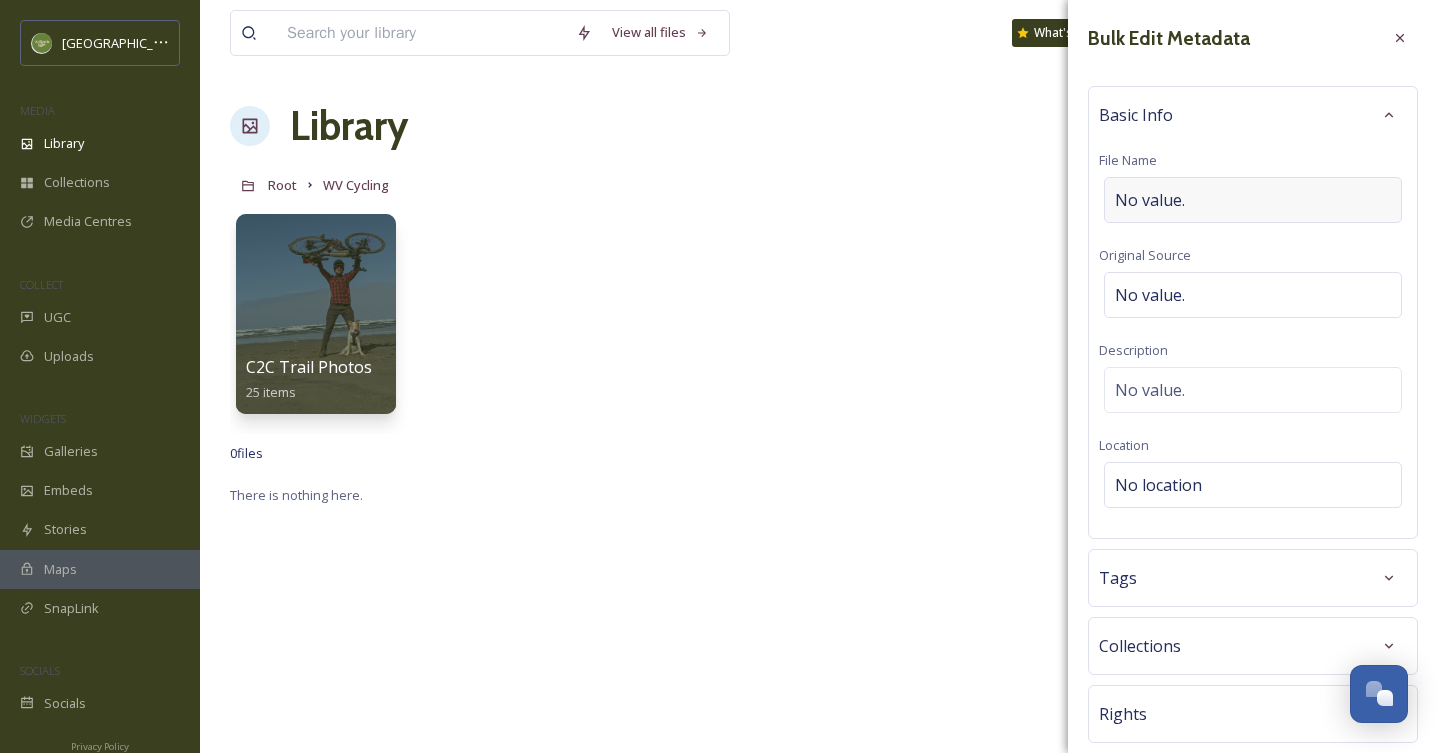 click on "No value." at bounding box center [1150, 200] 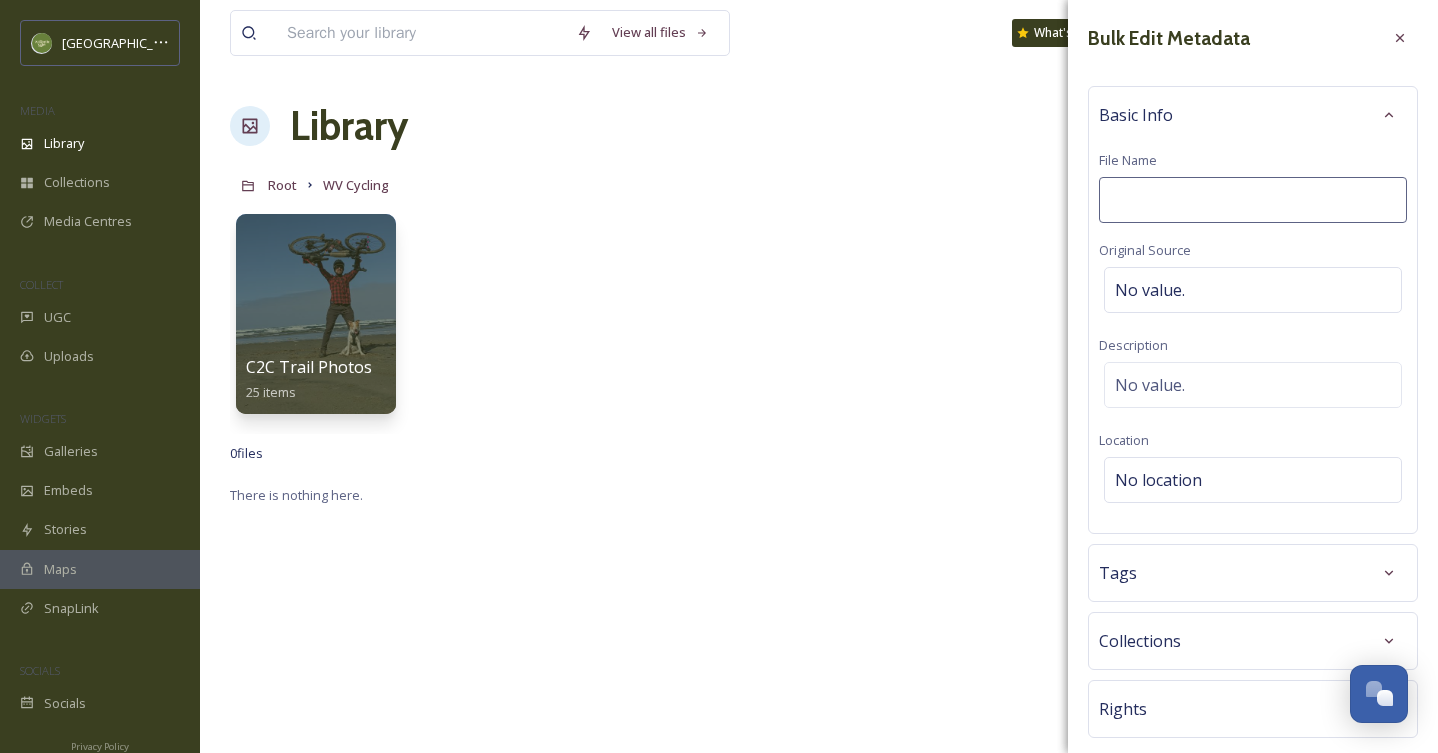 click at bounding box center (1253, 200) 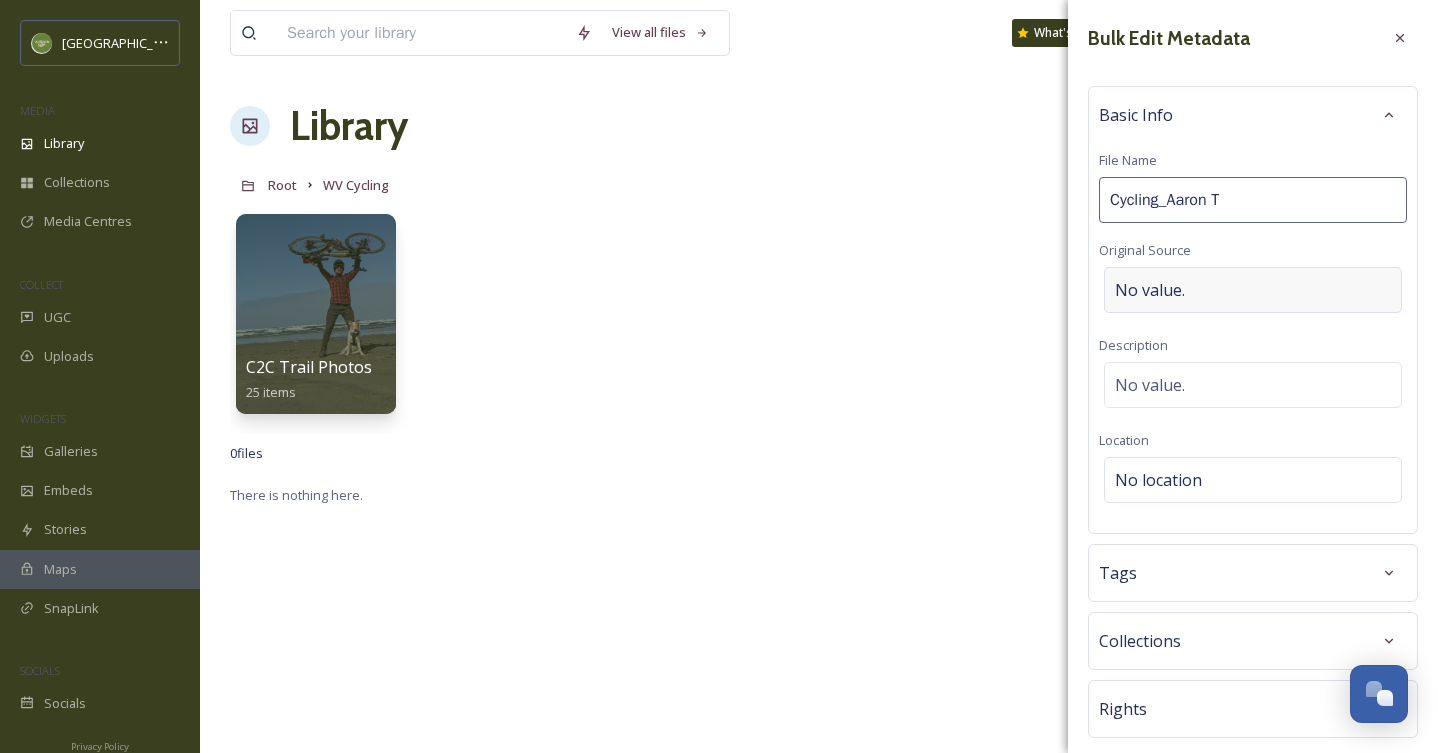type on "Cycling_Aaron Th" 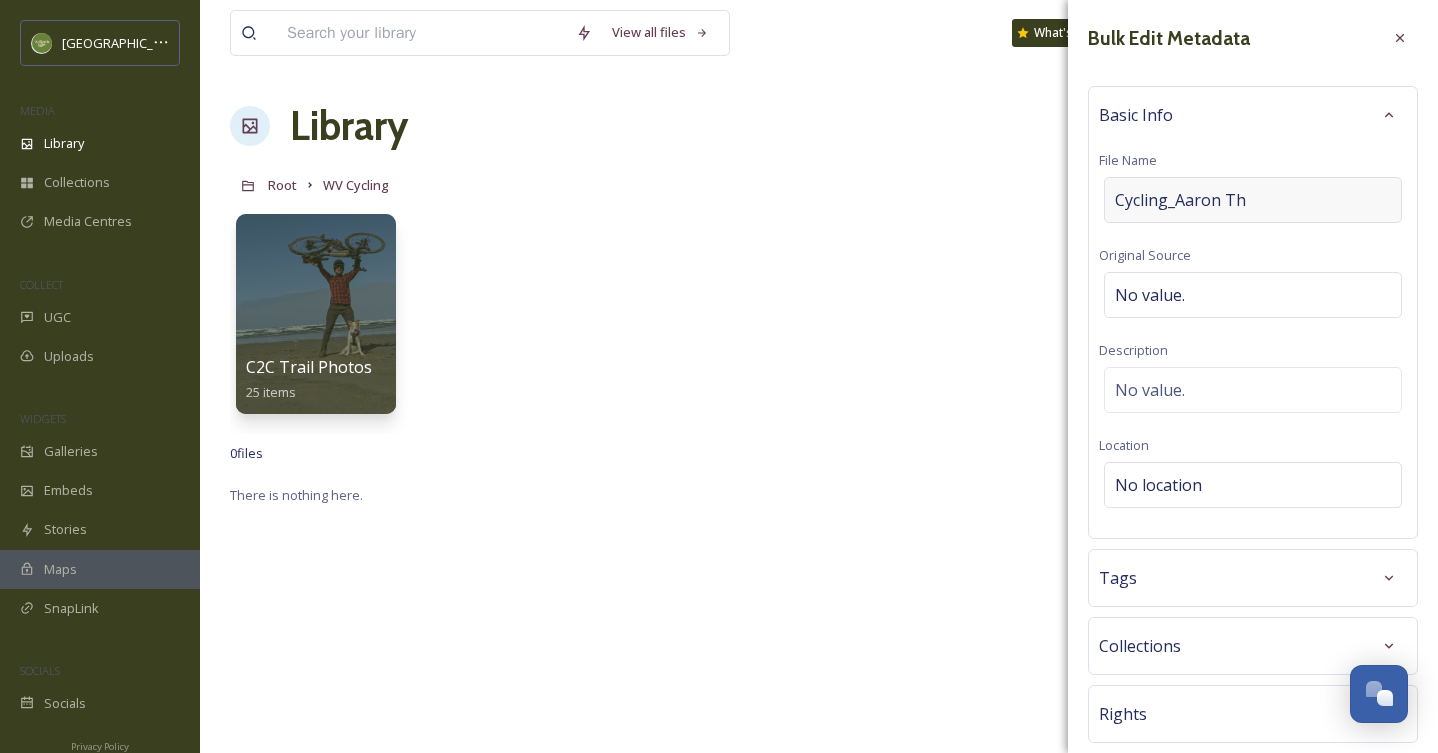 click on "Cycling_Aaron Th" at bounding box center (1253, 200) 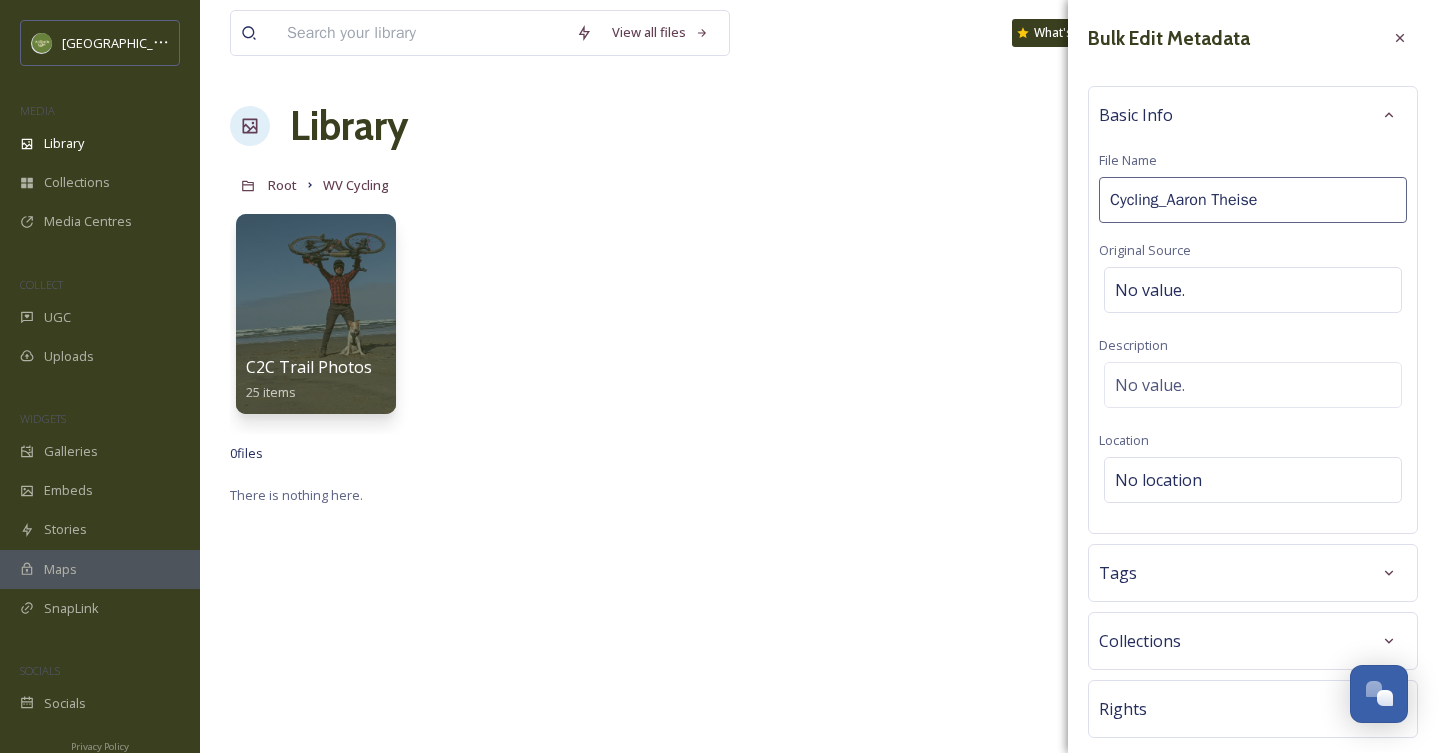 type on "Cycling_Aaron [PERSON_NAME]" 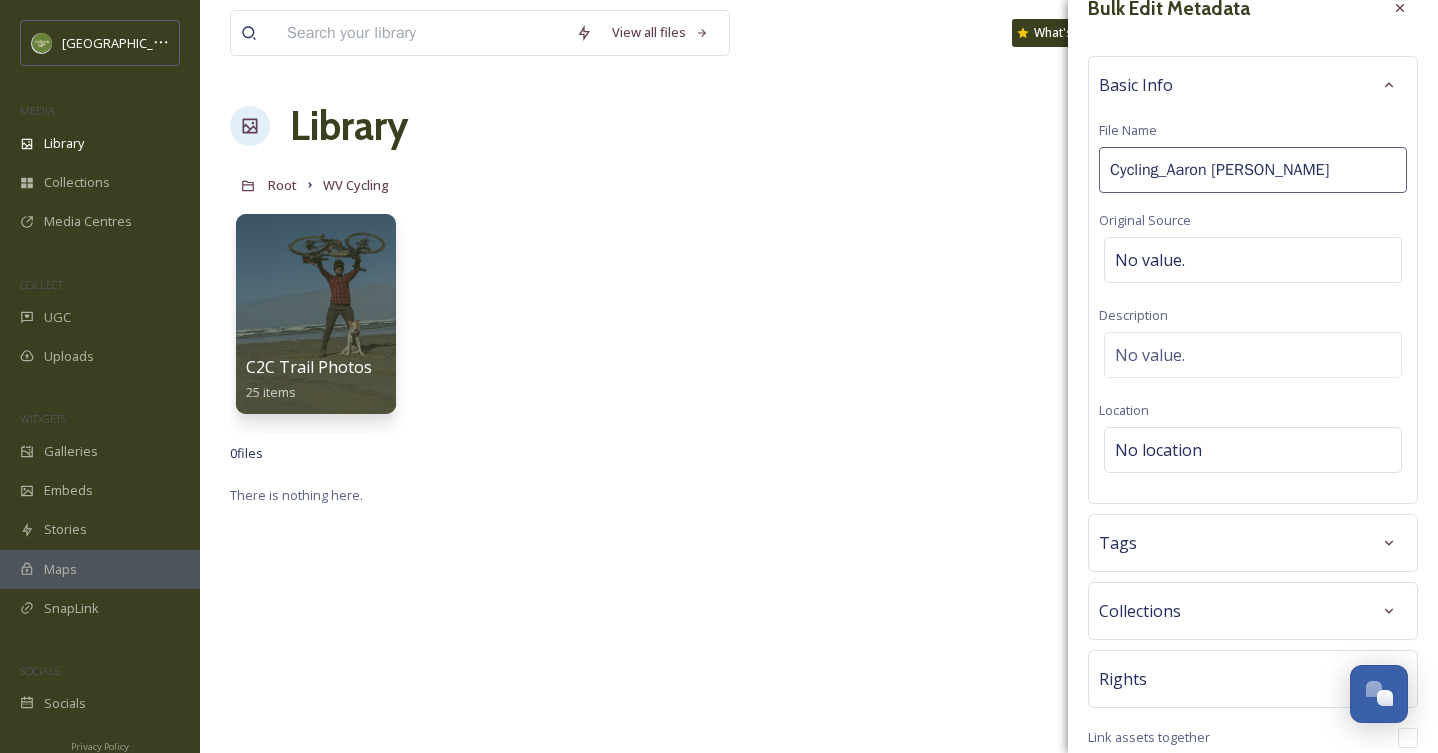 scroll, scrollTop: 114, scrollLeft: 0, axis: vertical 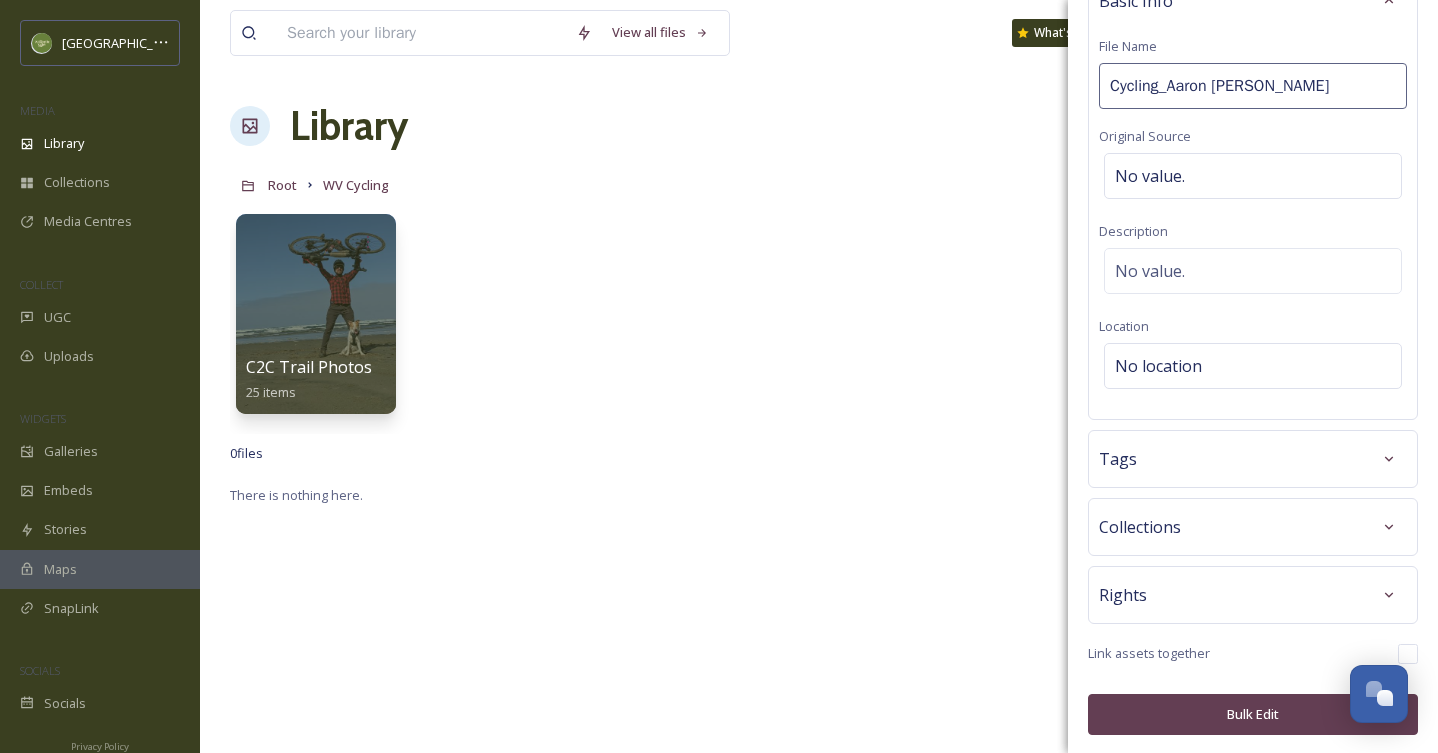 click on "Tags" at bounding box center (1253, 459) 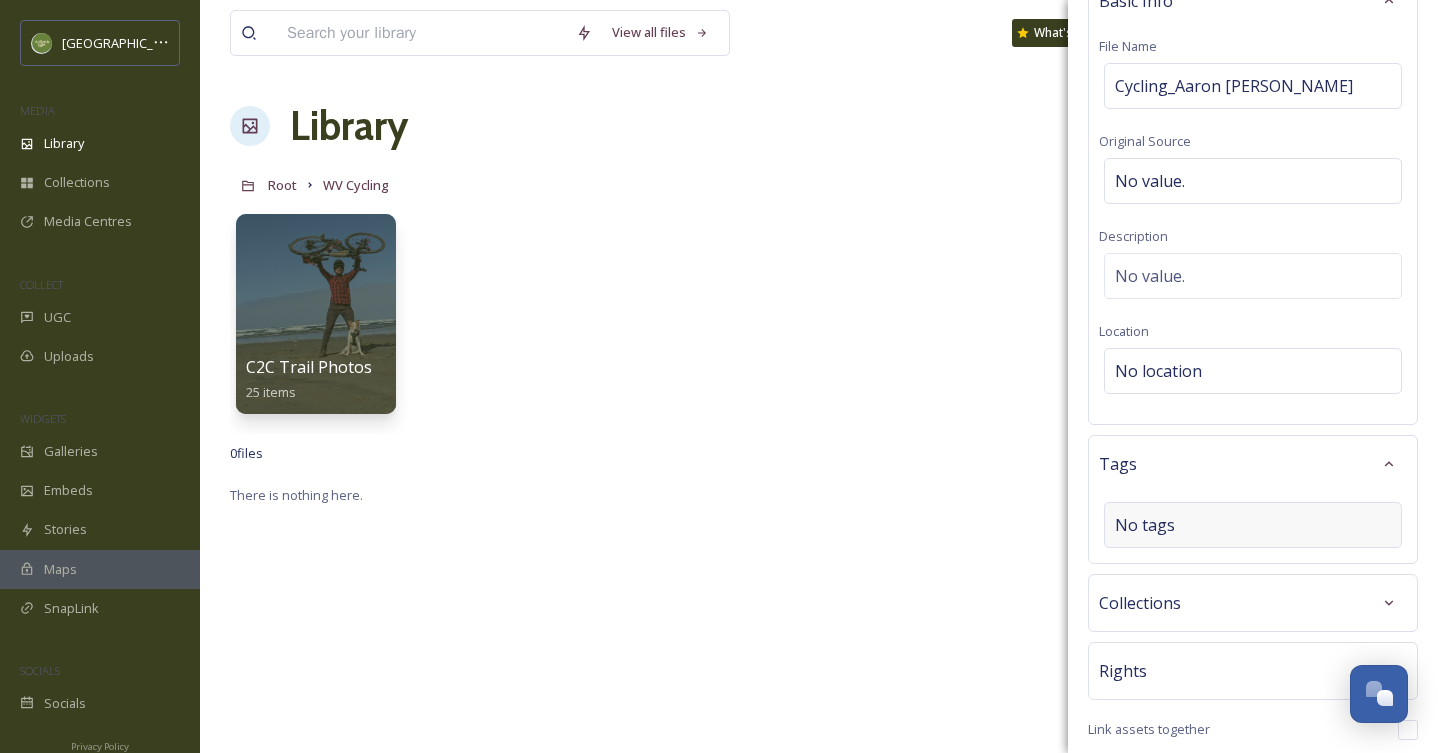click on "No tags" at bounding box center (1253, 525) 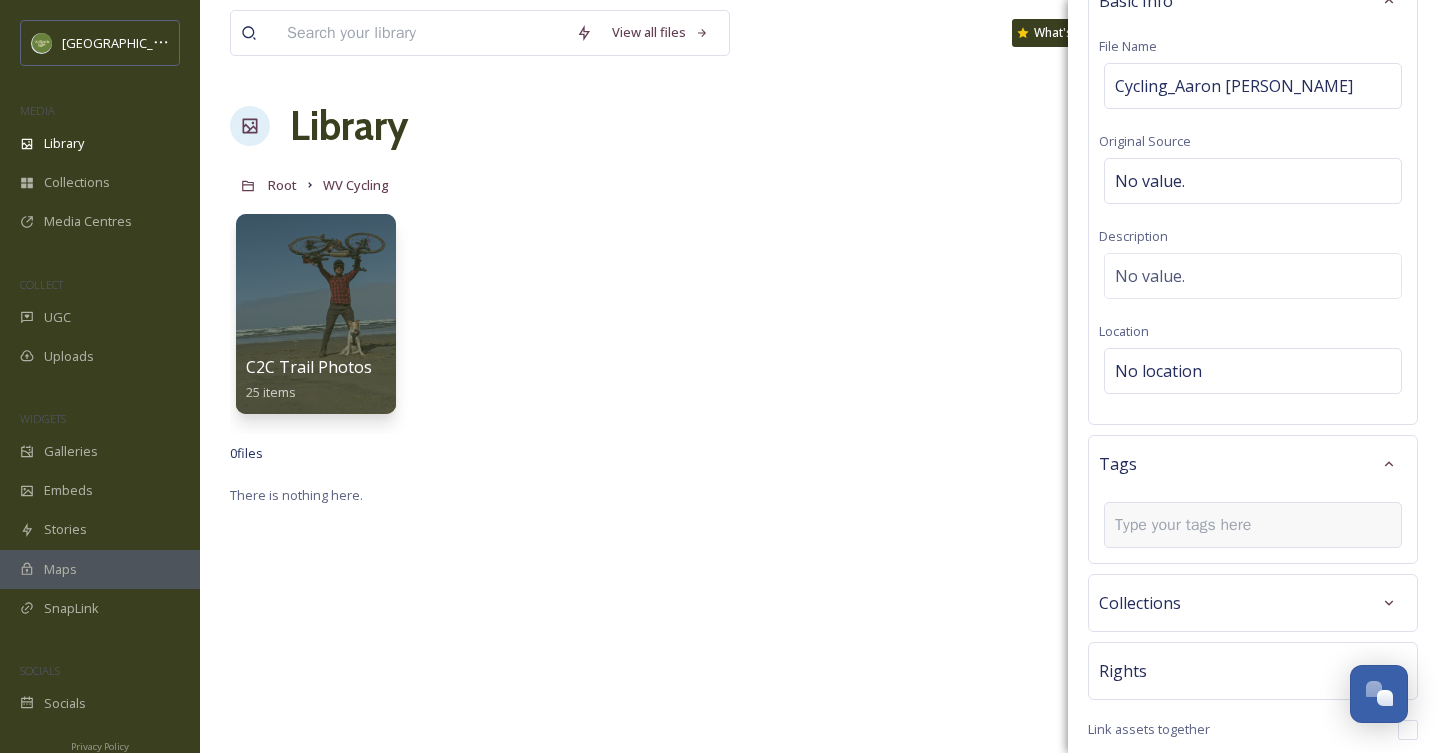 click at bounding box center (1191, 525) 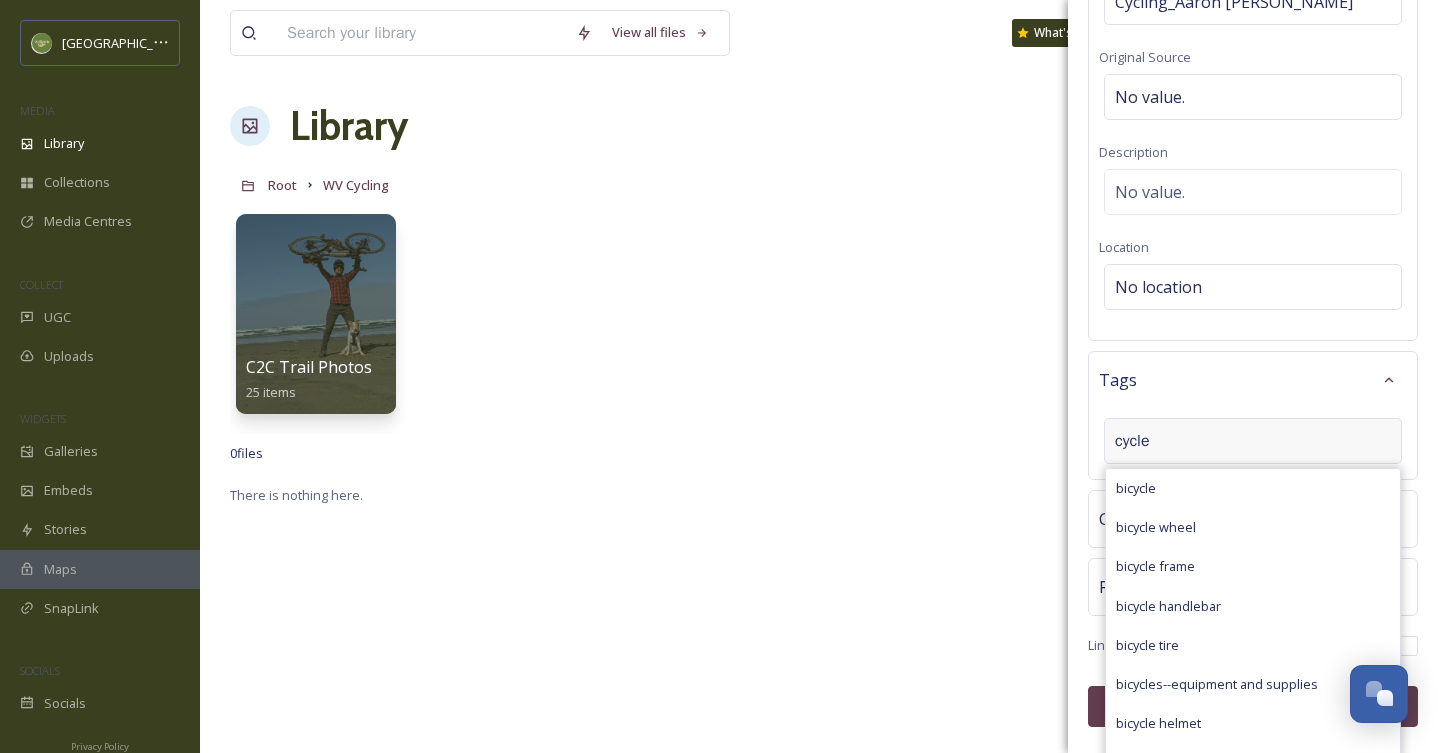 scroll, scrollTop: 213, scrollLeft: 0, axis: vertical 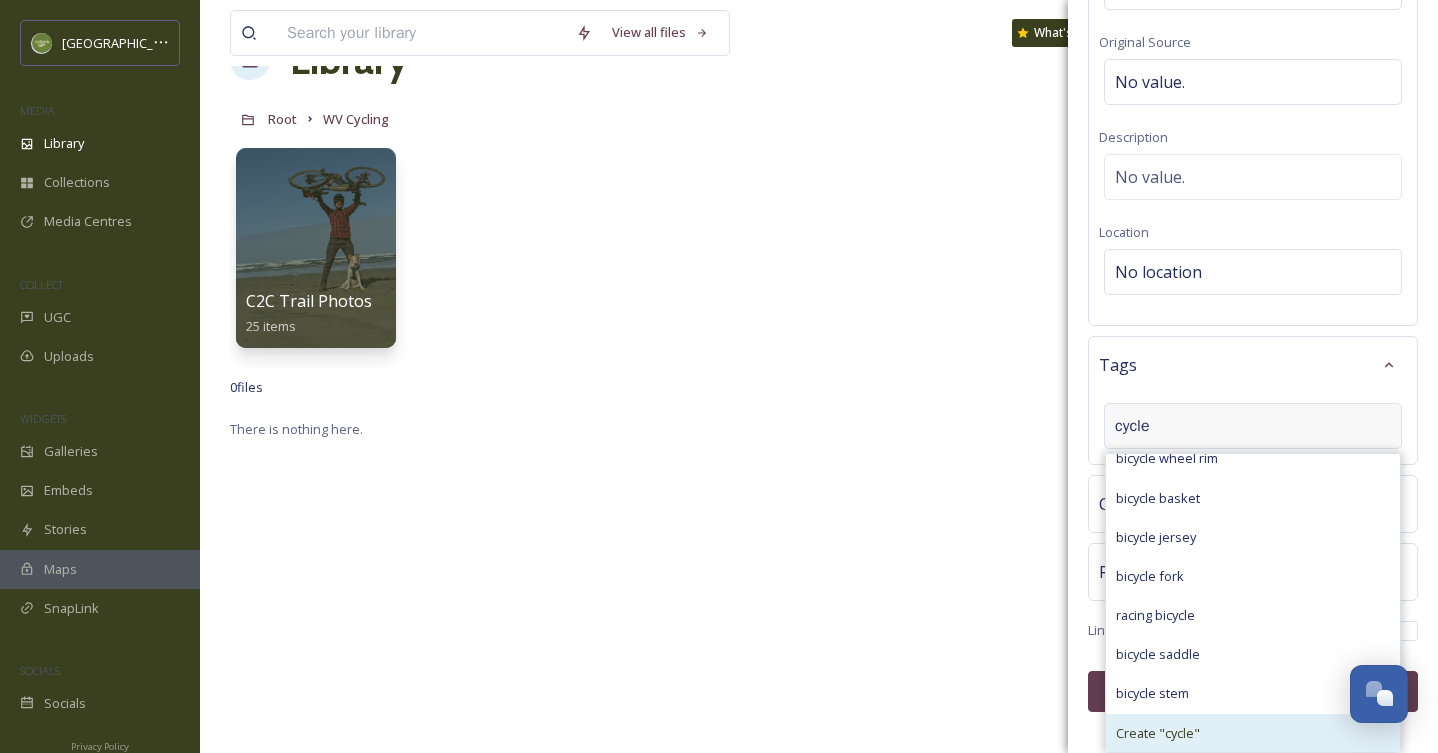 type on "cycle" 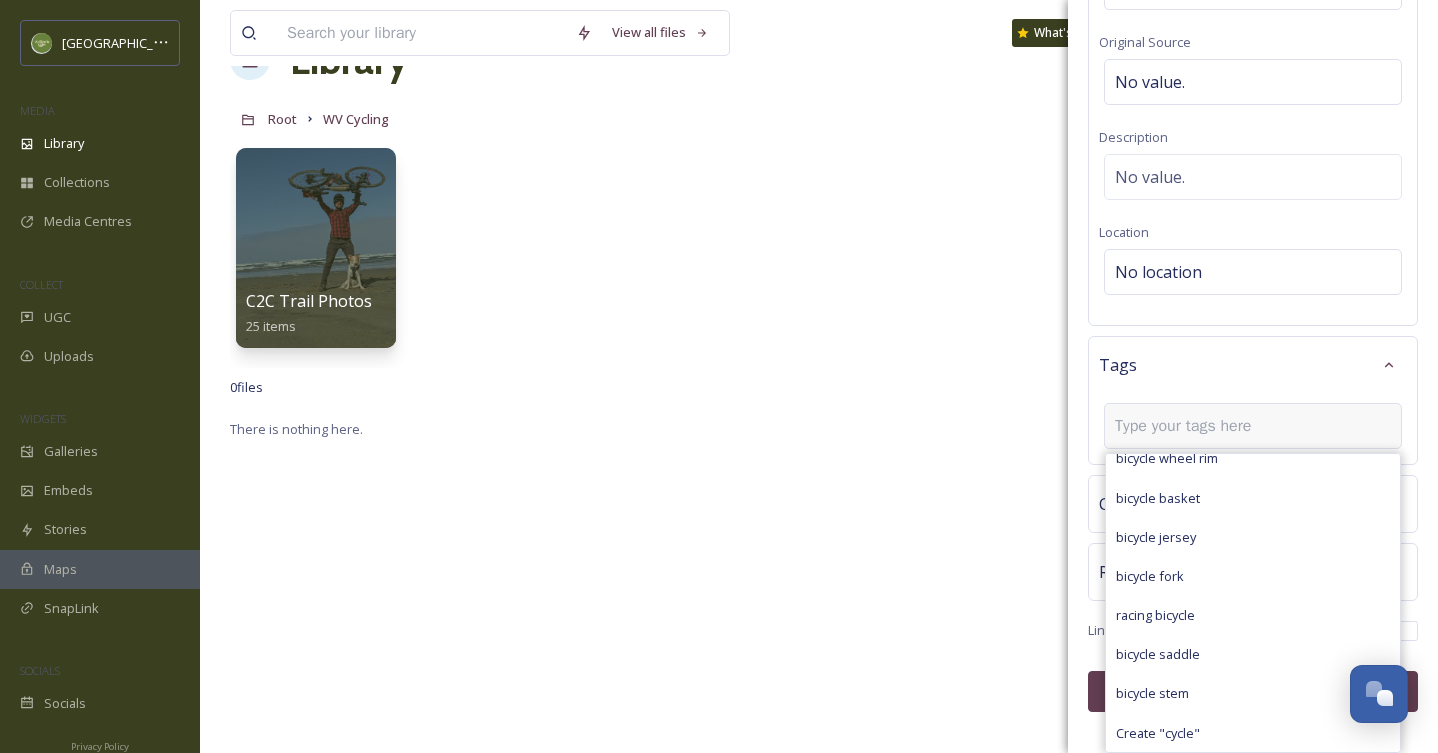 scroll, scrollTop: 202, scrollLeft: 0, axis: vertical 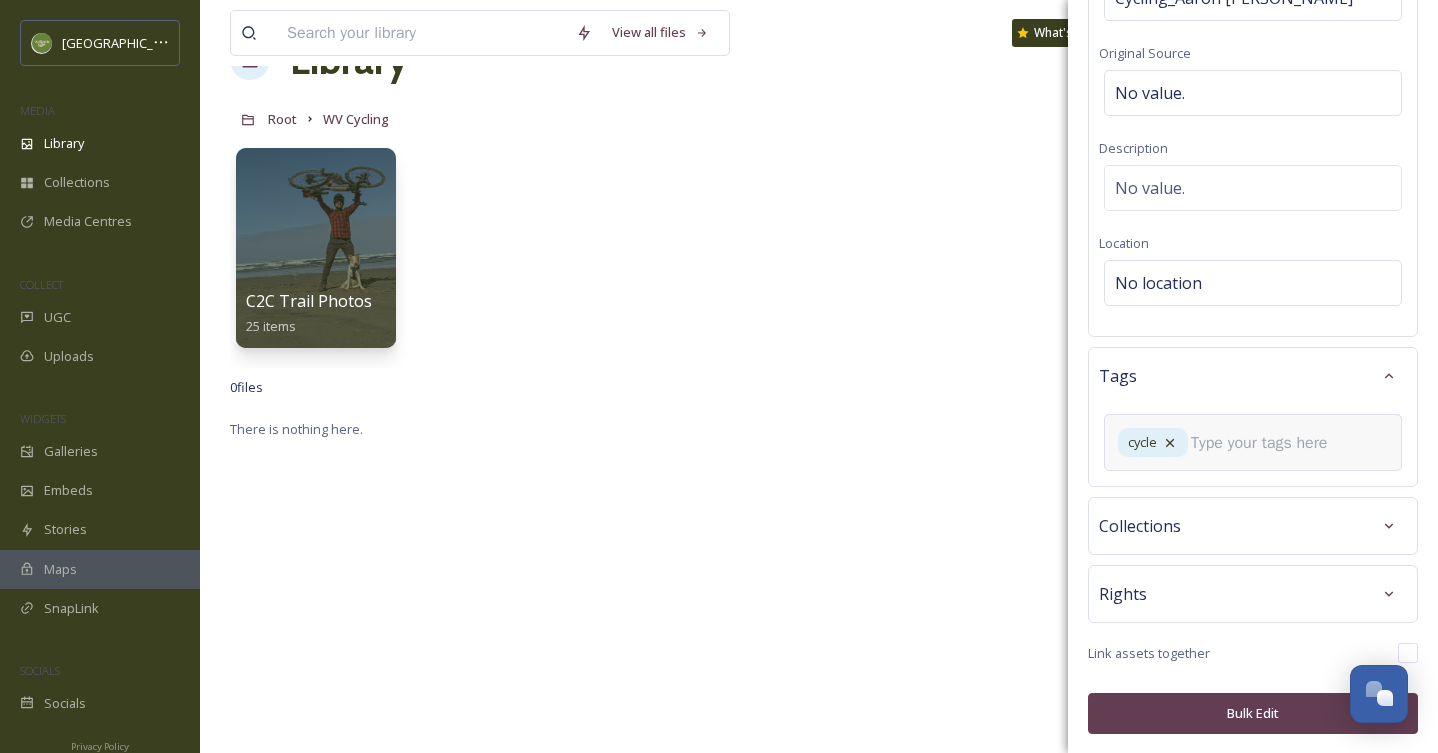click at bounding box center (1267, 443) 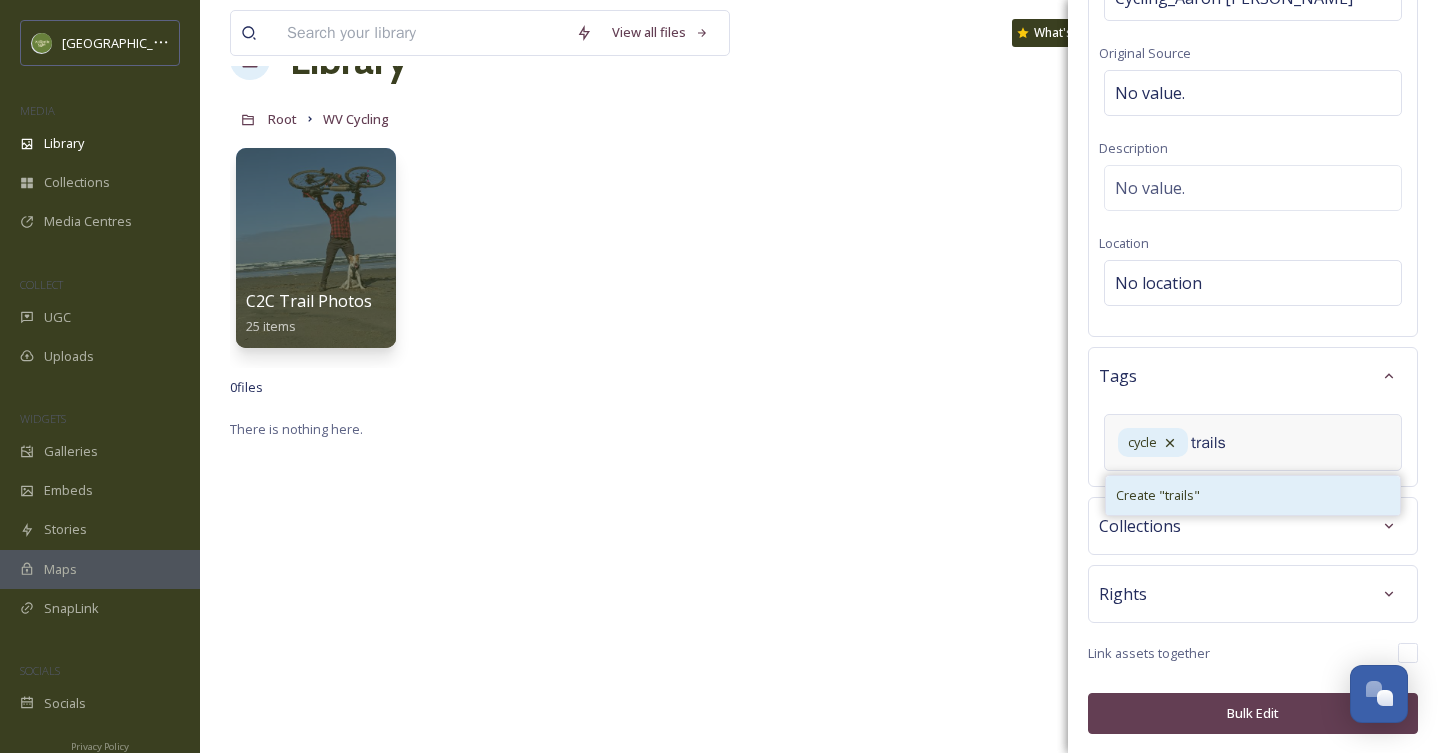 type on "trails" 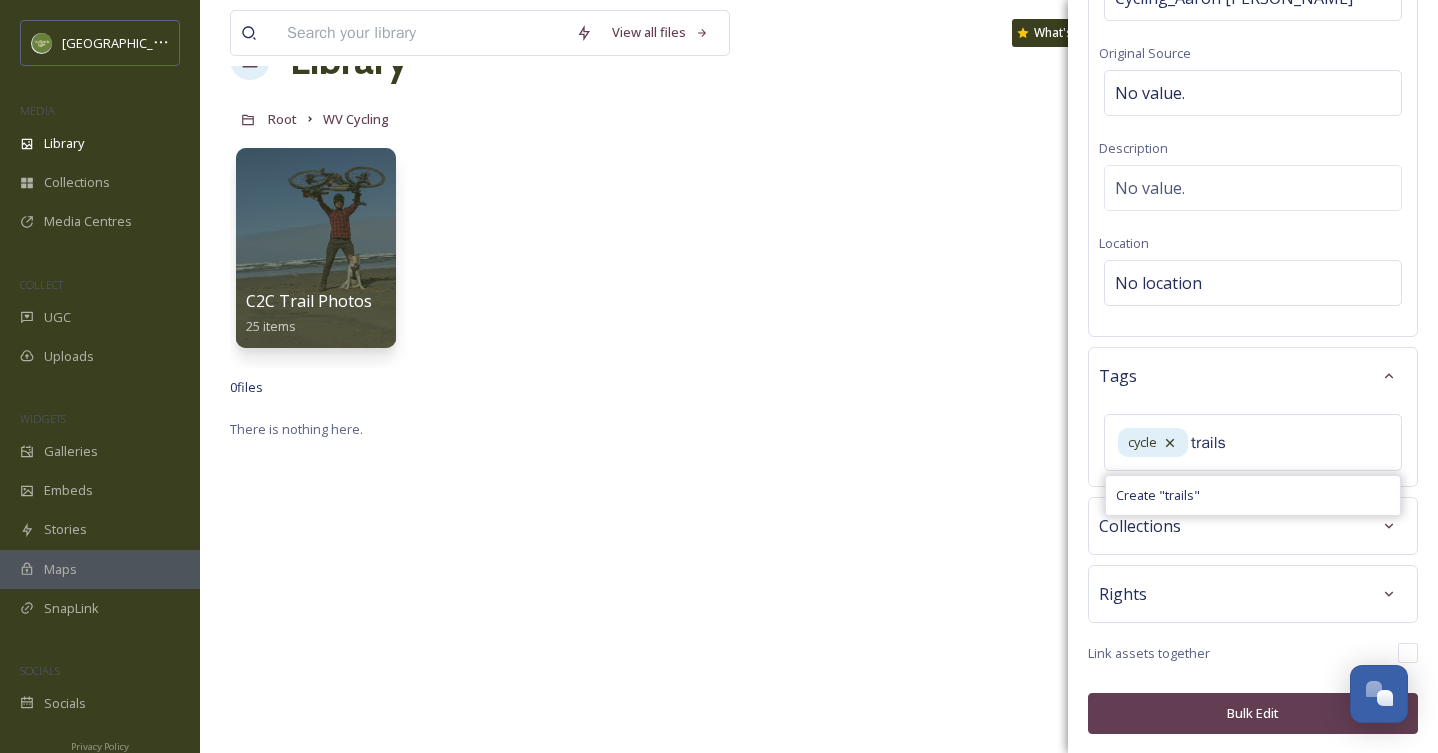 type 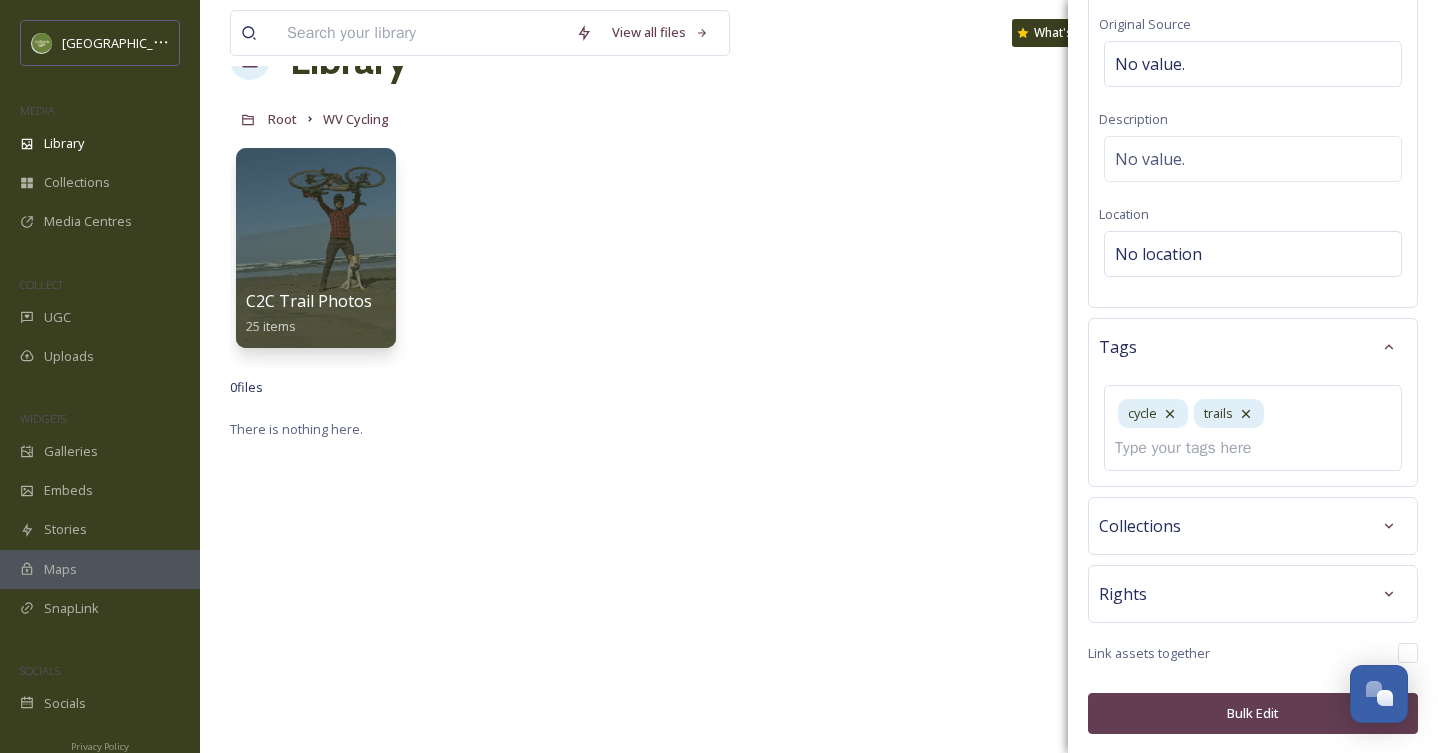 click on "Rights" at bounding box center (1253, 594) 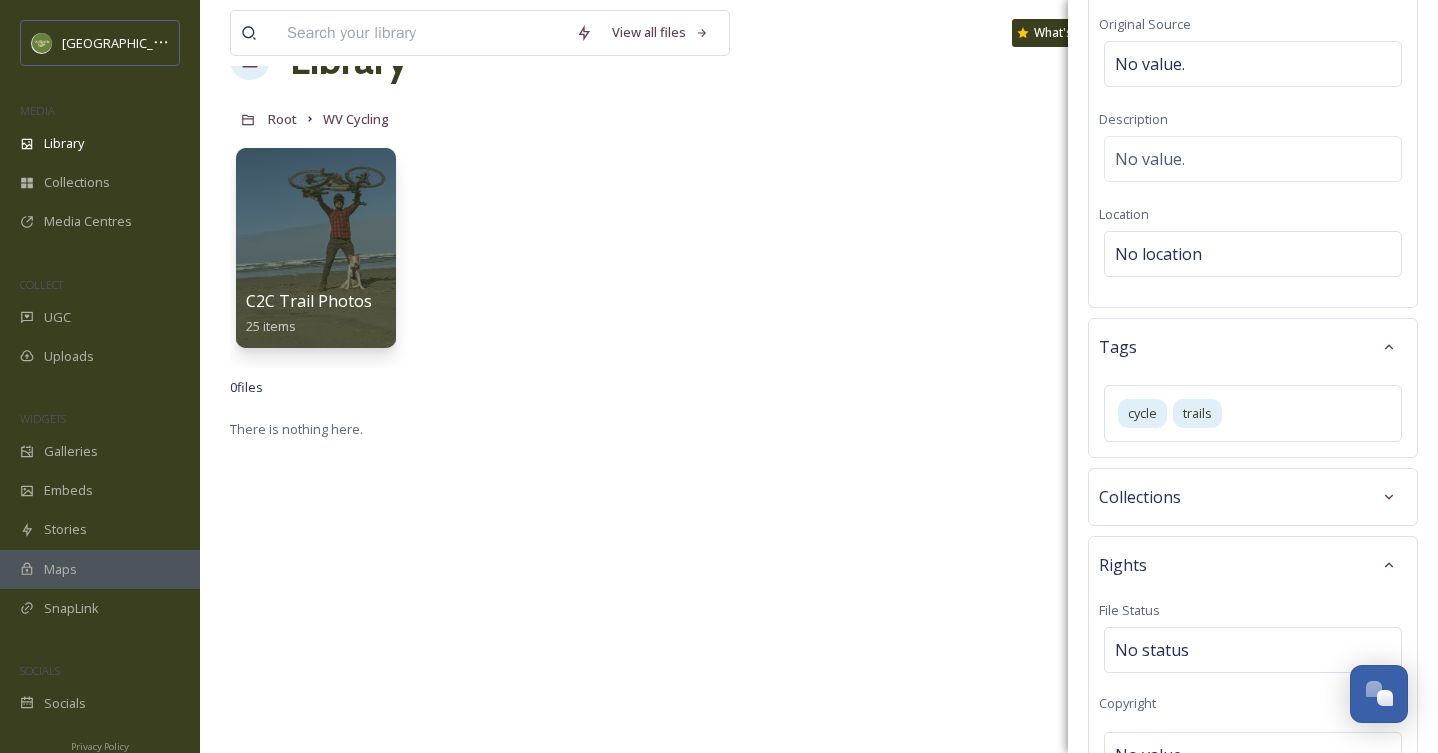 click on "Rights" at bounding box center (1253, 565) 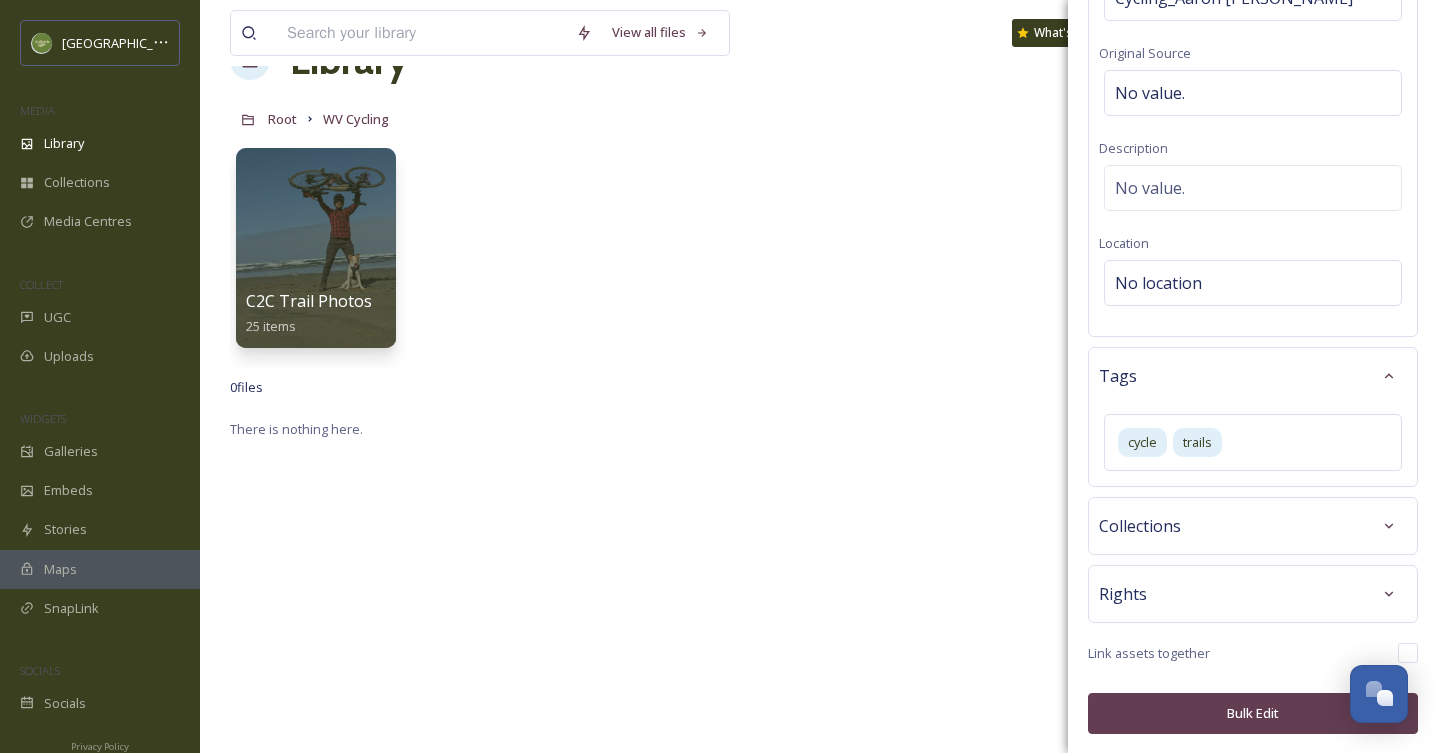 click on "Collections" at bounding box center [1253, 526] 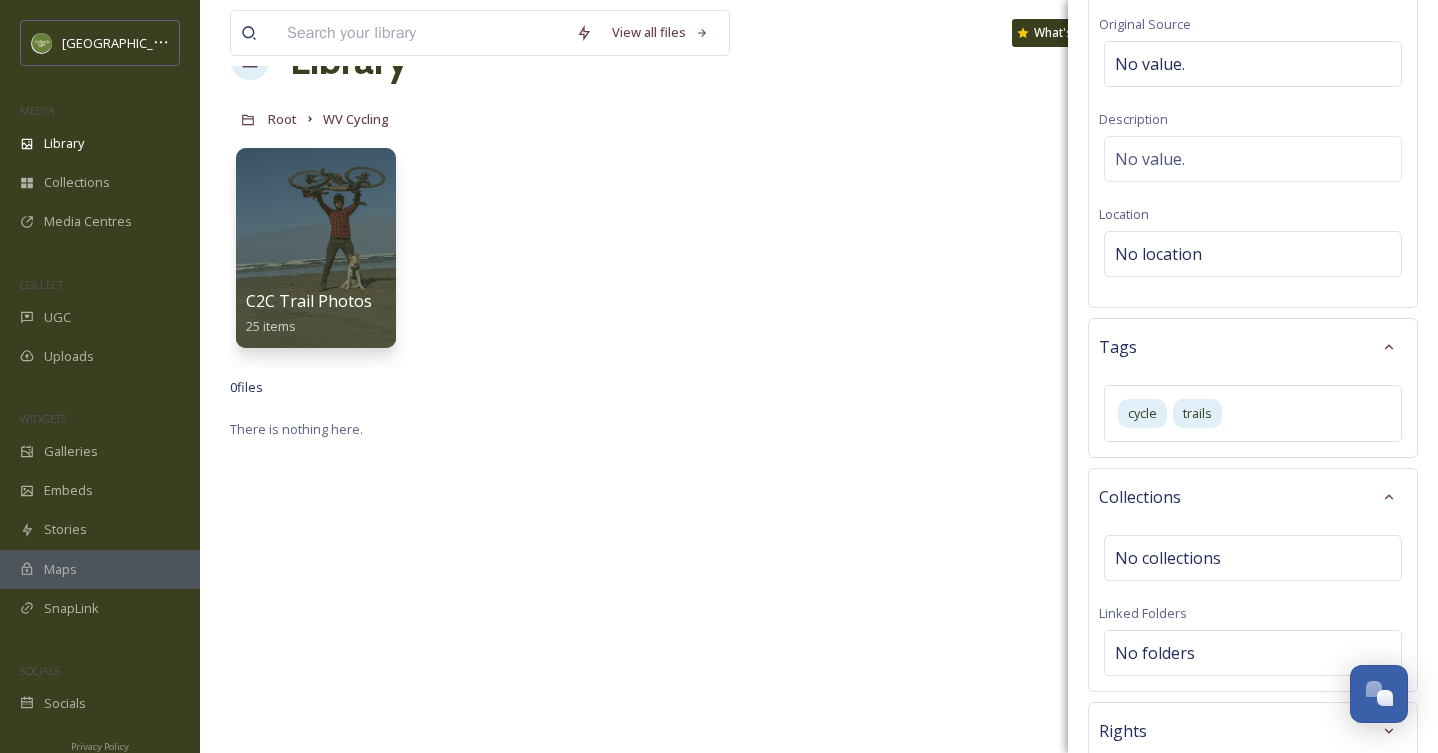 click on "Collections" at bounding box center [1140, 497] 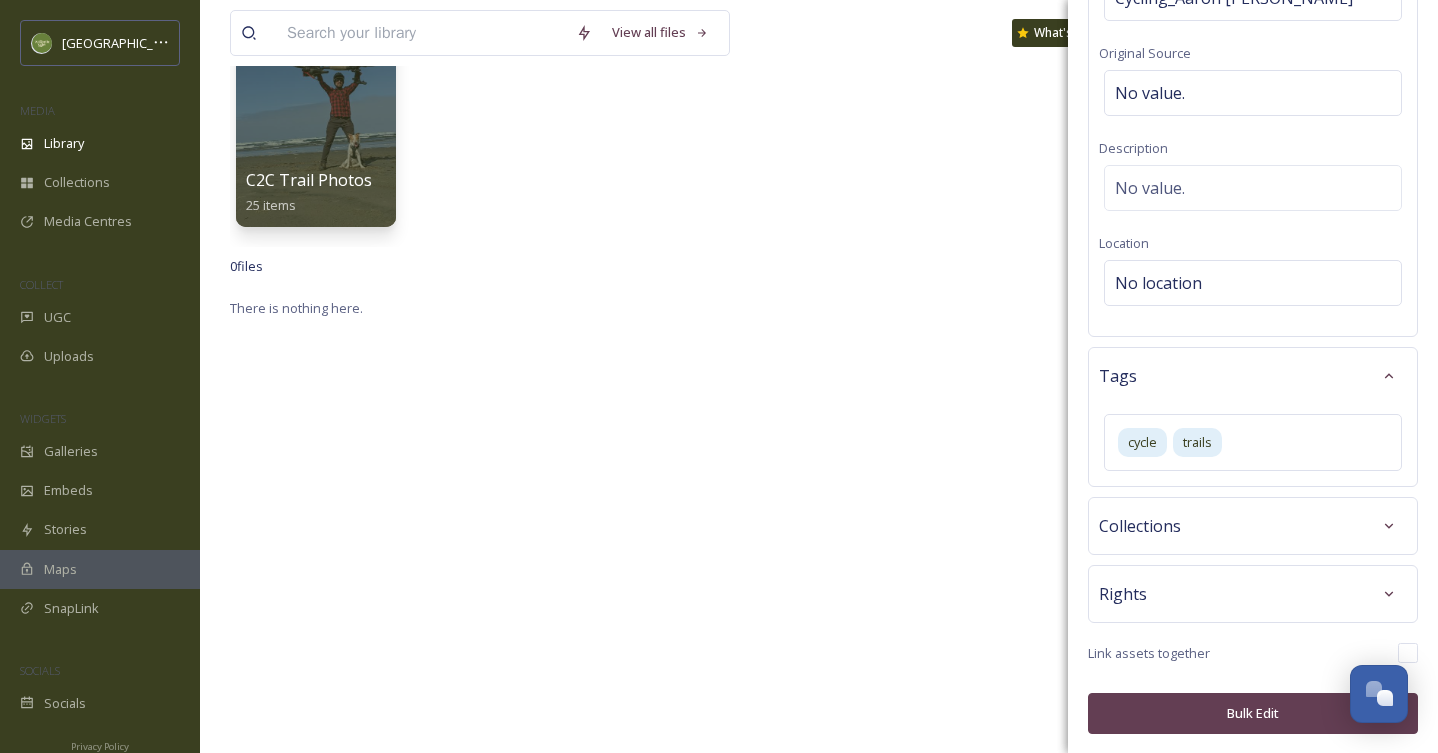 scroll, scrollTop: 240, scrollLeft: 0, axis: vertical 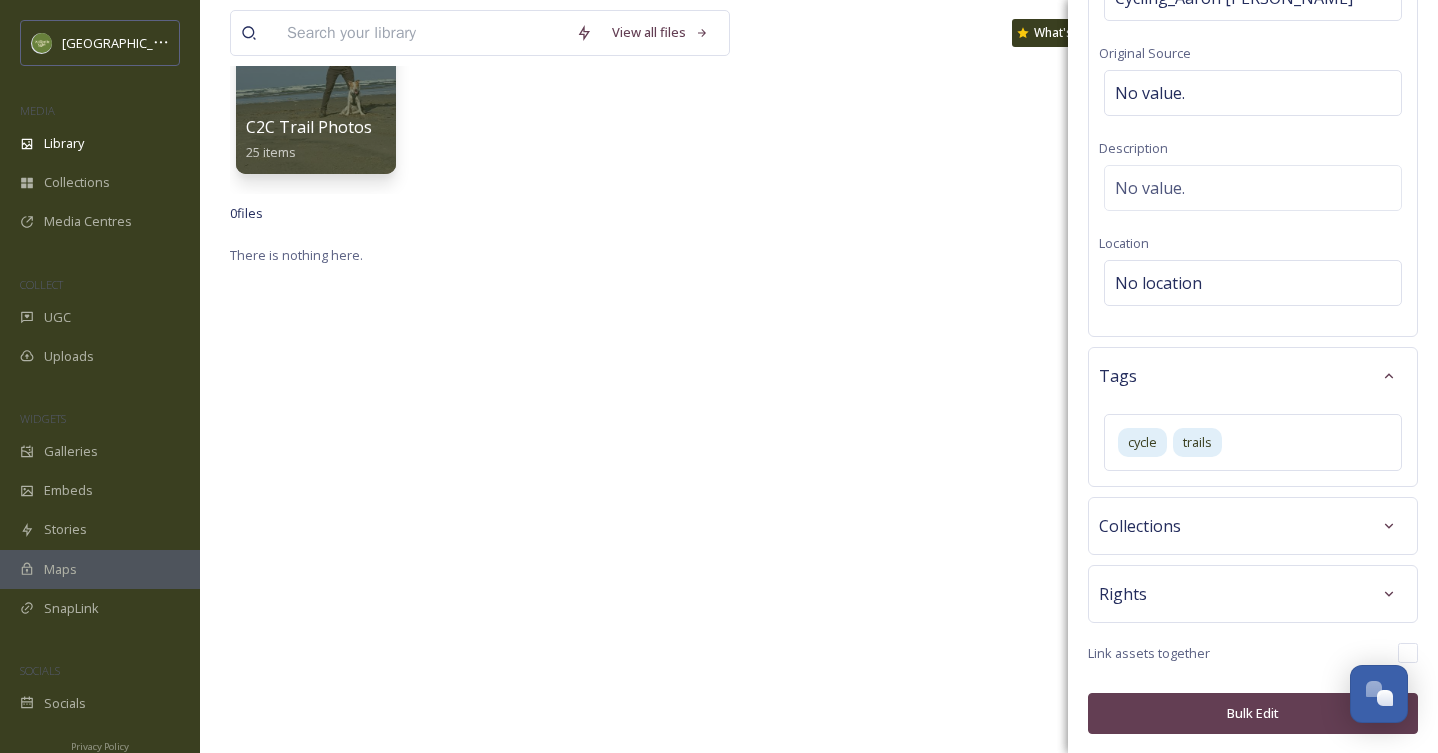 click on "Bulk Edit" at bounding box center (1253, 713) 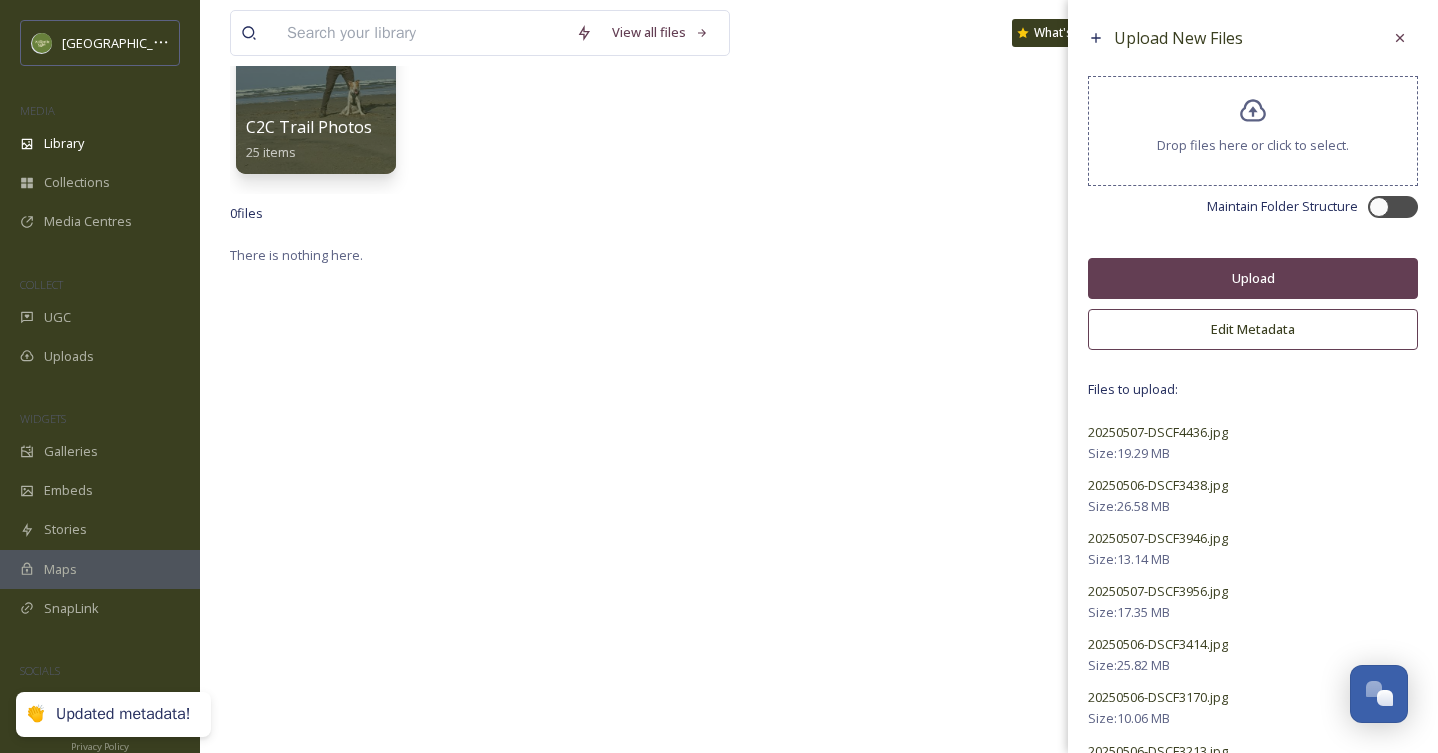click on "Upload" at bounding box center [1253, 278] 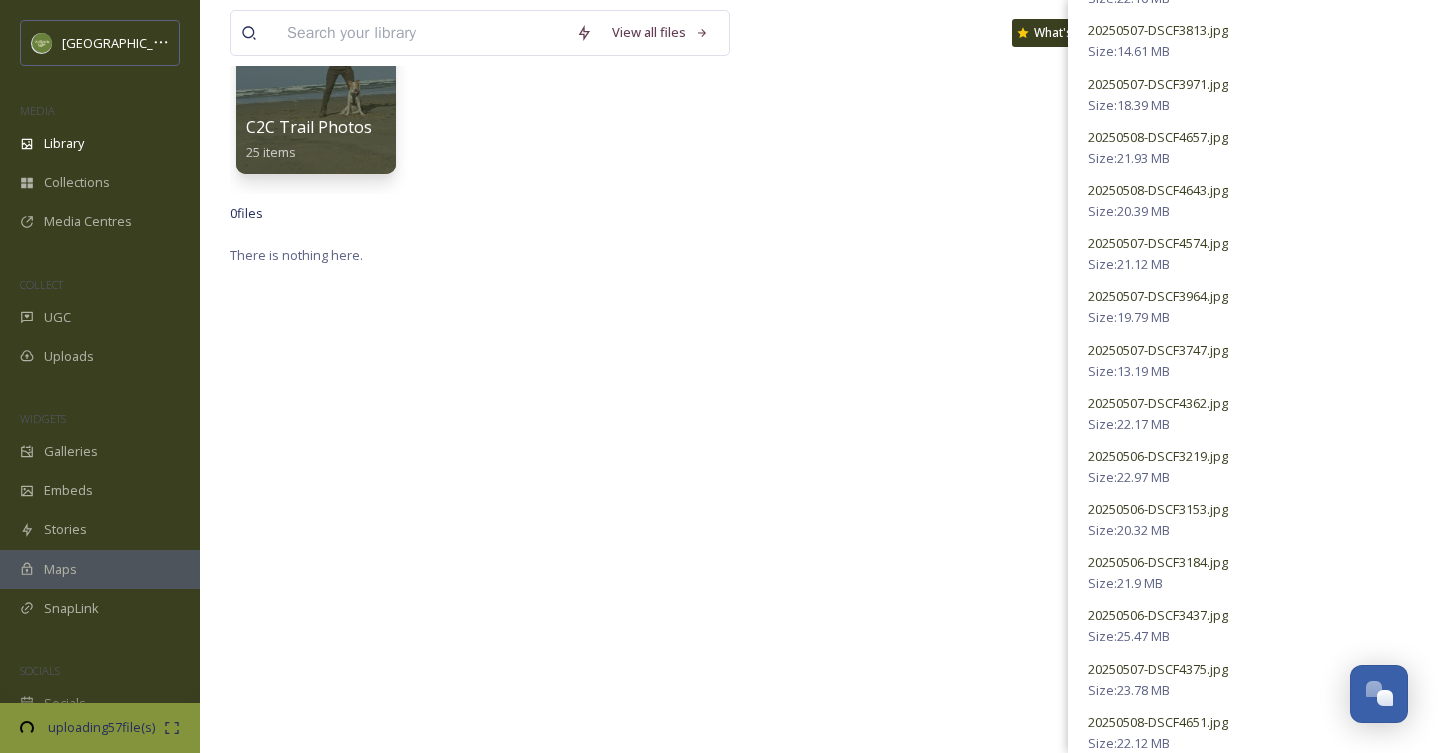 scroll, scrollTop: 2864, scrollLeft: 0, axis: vertical 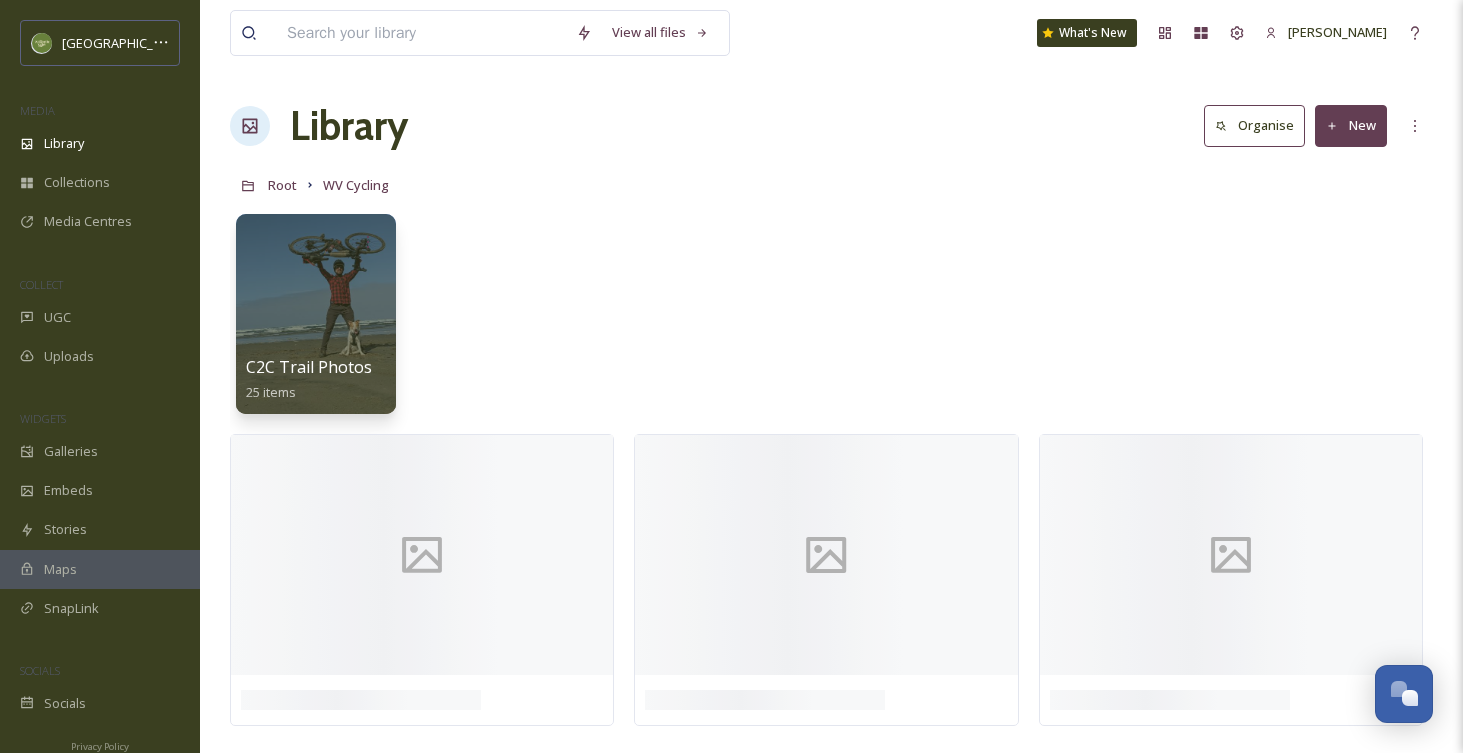 click on "Organise" at bounding box center [1254, 125] 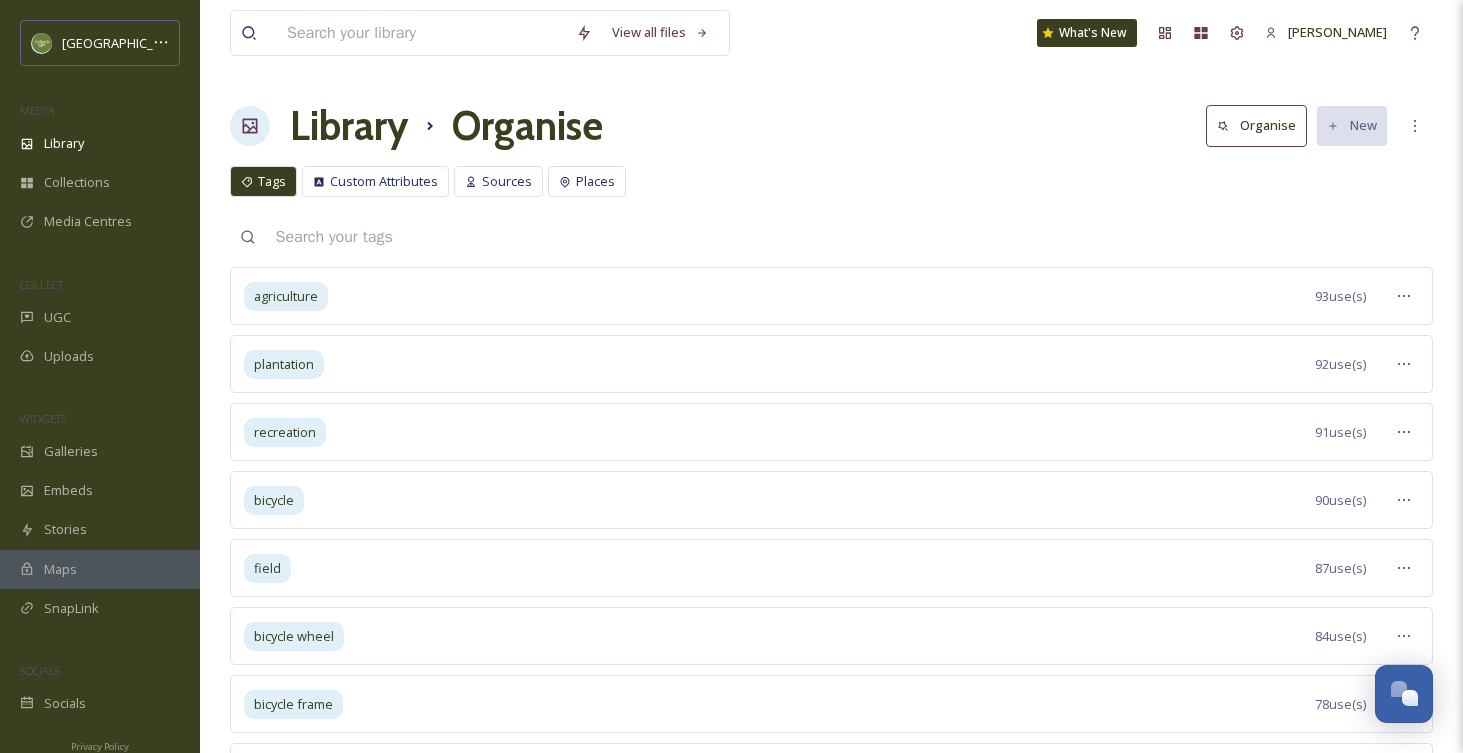 click on "Library" at bounding box center [349, 126] 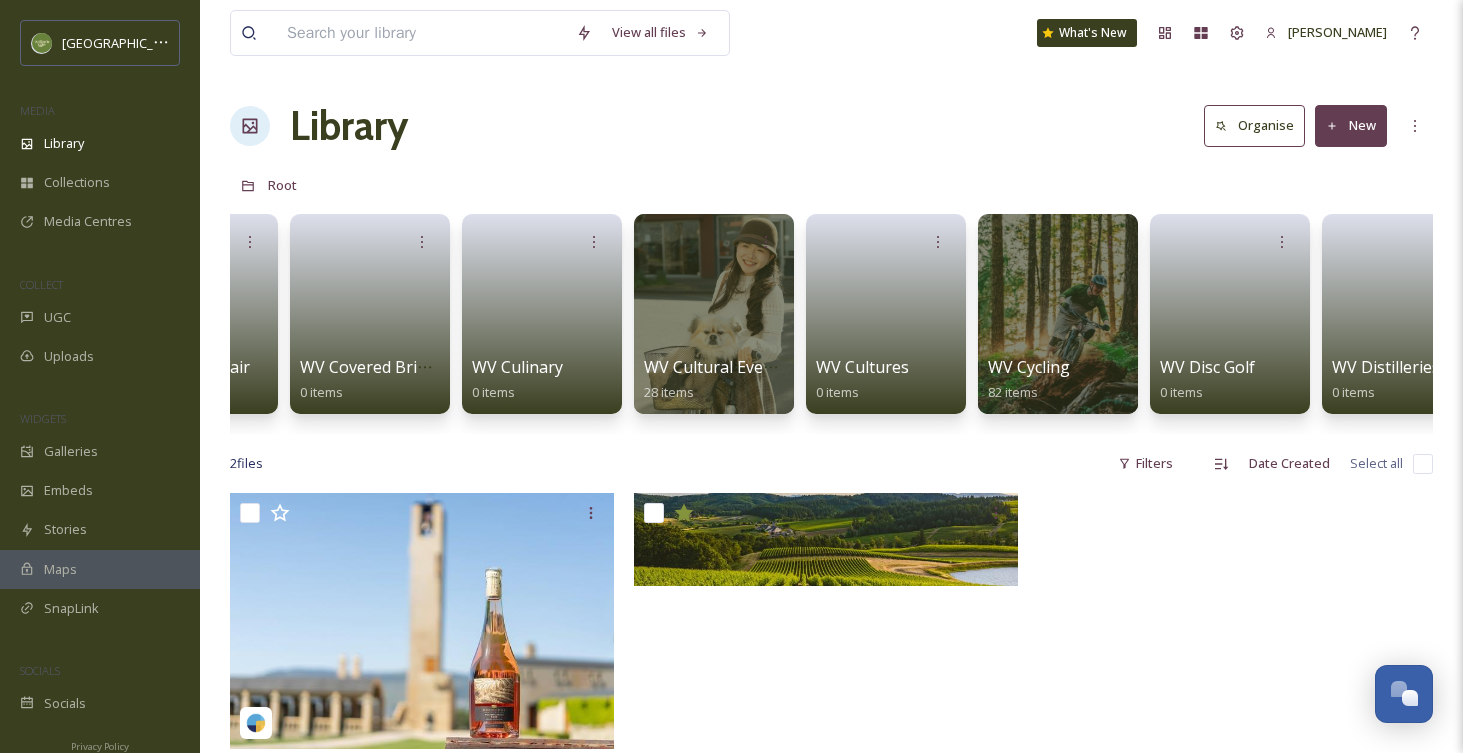 scroll, scrollTop: 0, scrollLeft: 4300, axis: horizontal 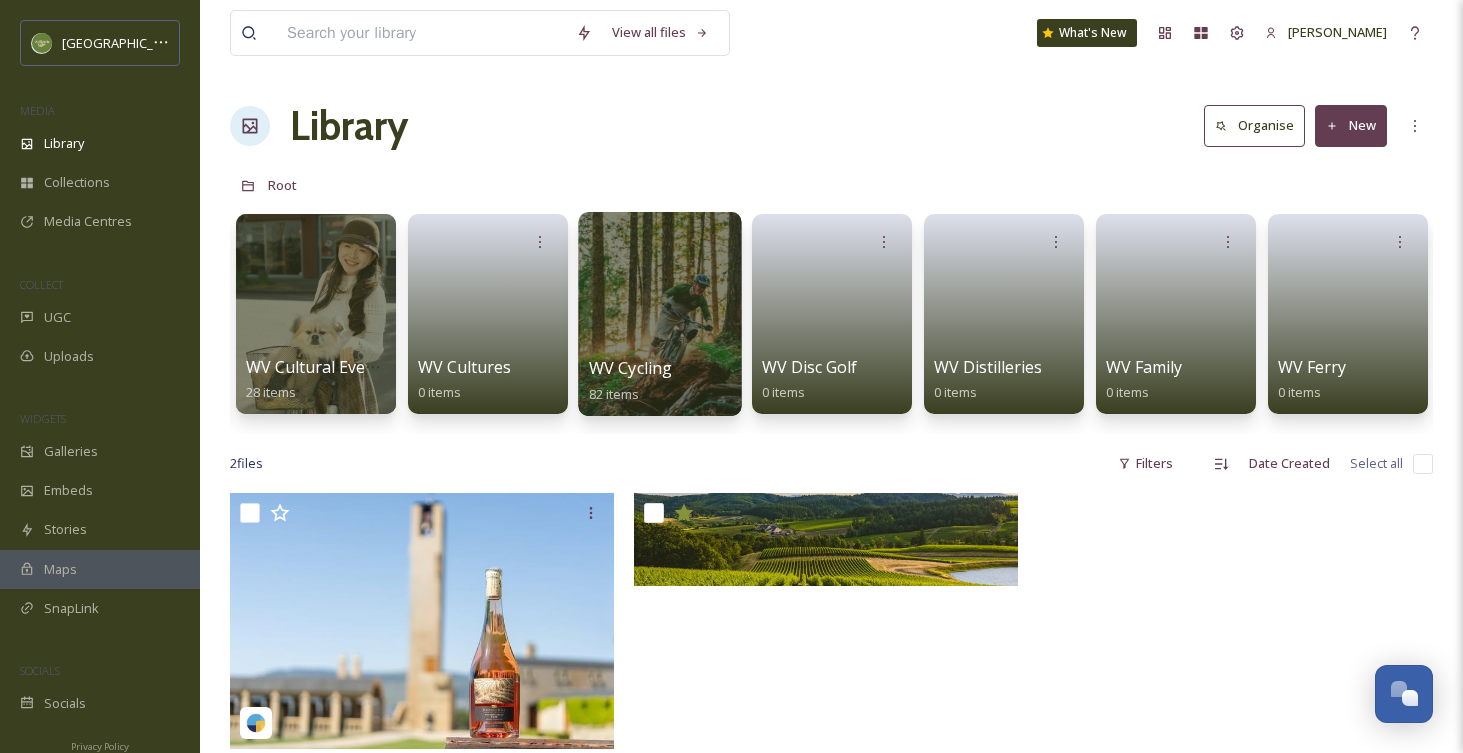 click at bounding box center (659, 314) 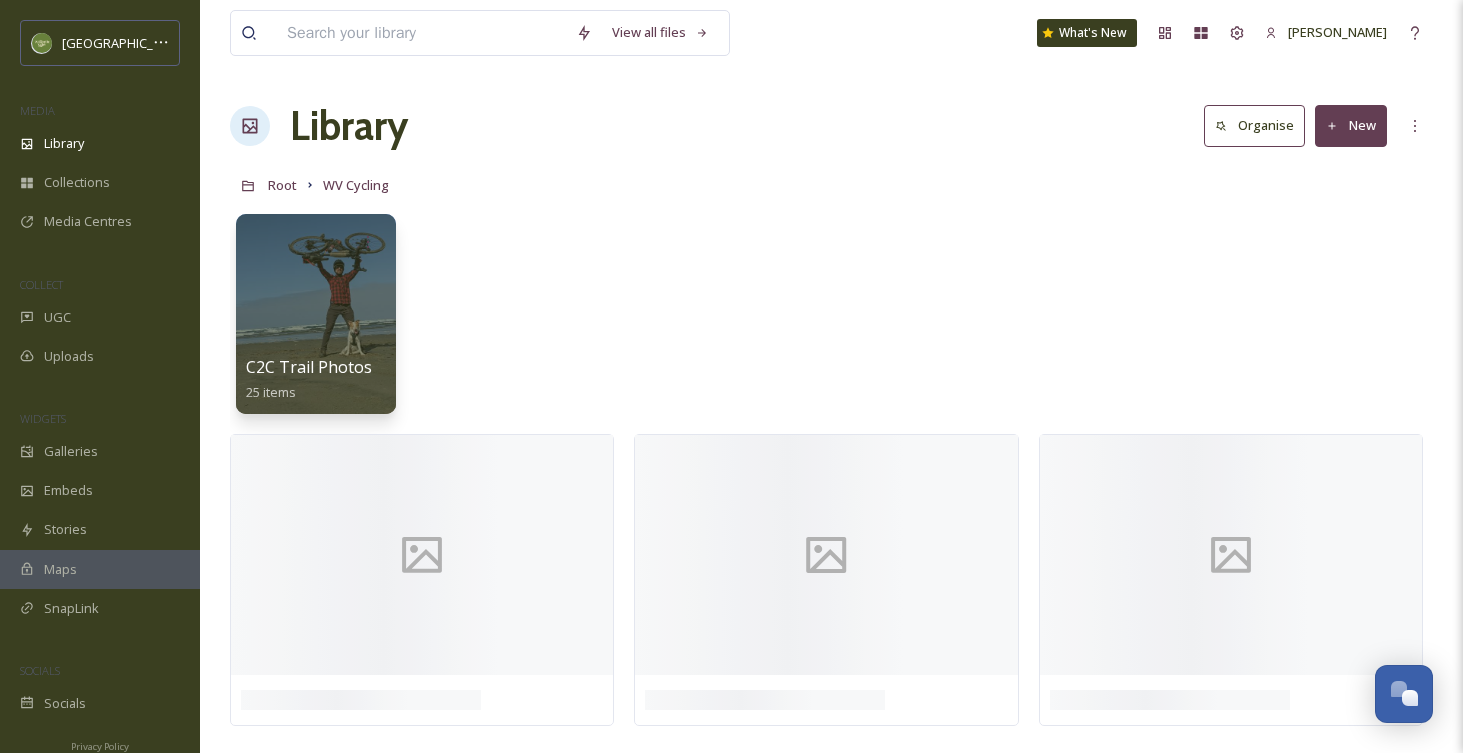 click on "New" at bounding box center [1351, 125] 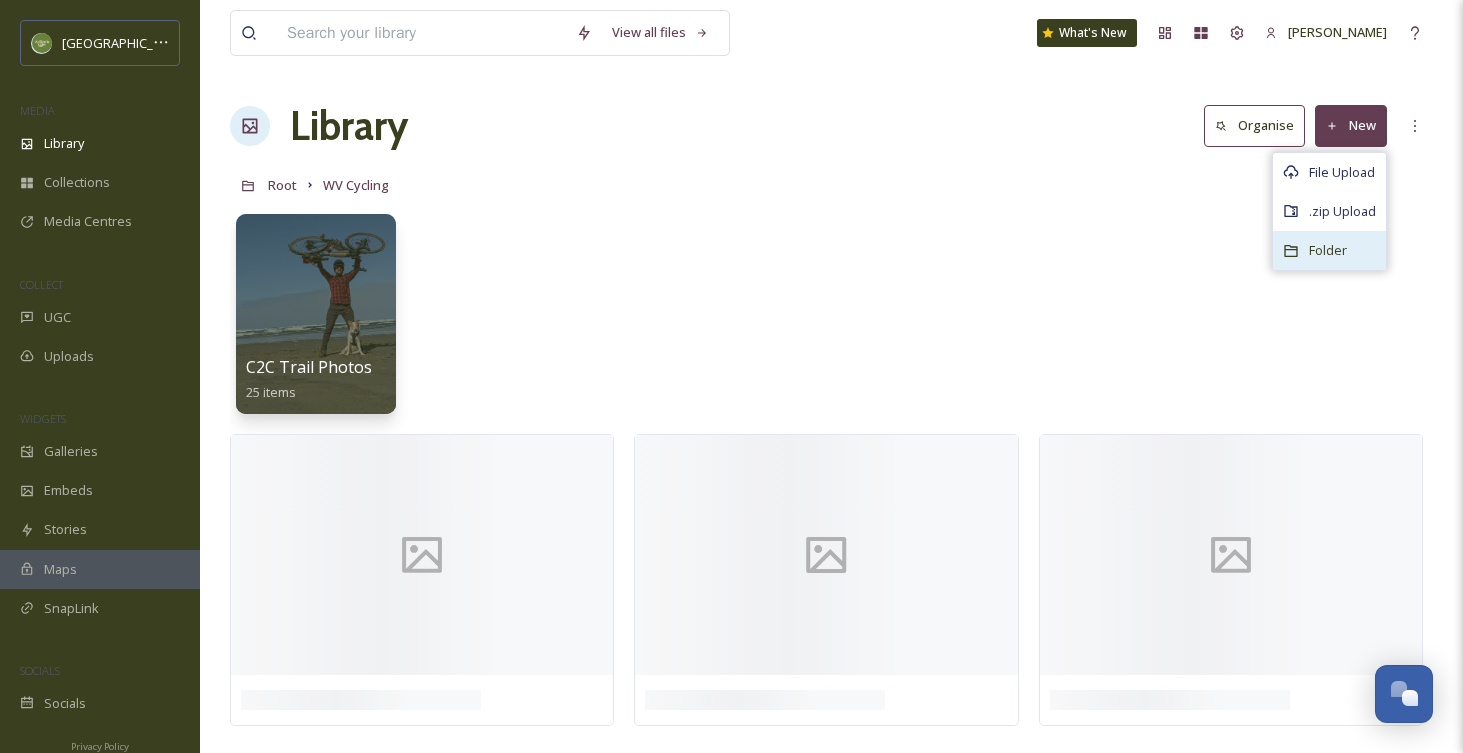 click on "Folder" at bounding box center (1328, 250) 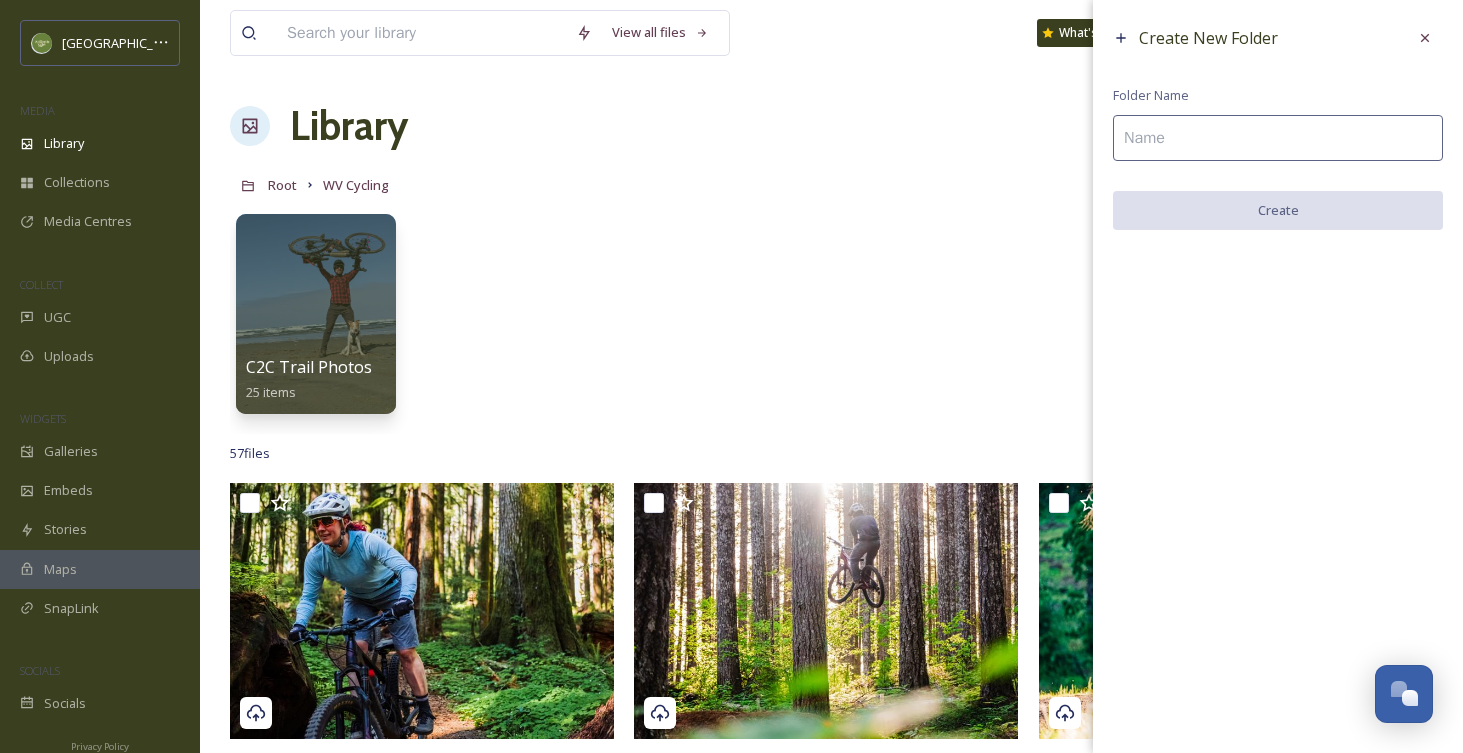 click at bounding box center (1278, 138) 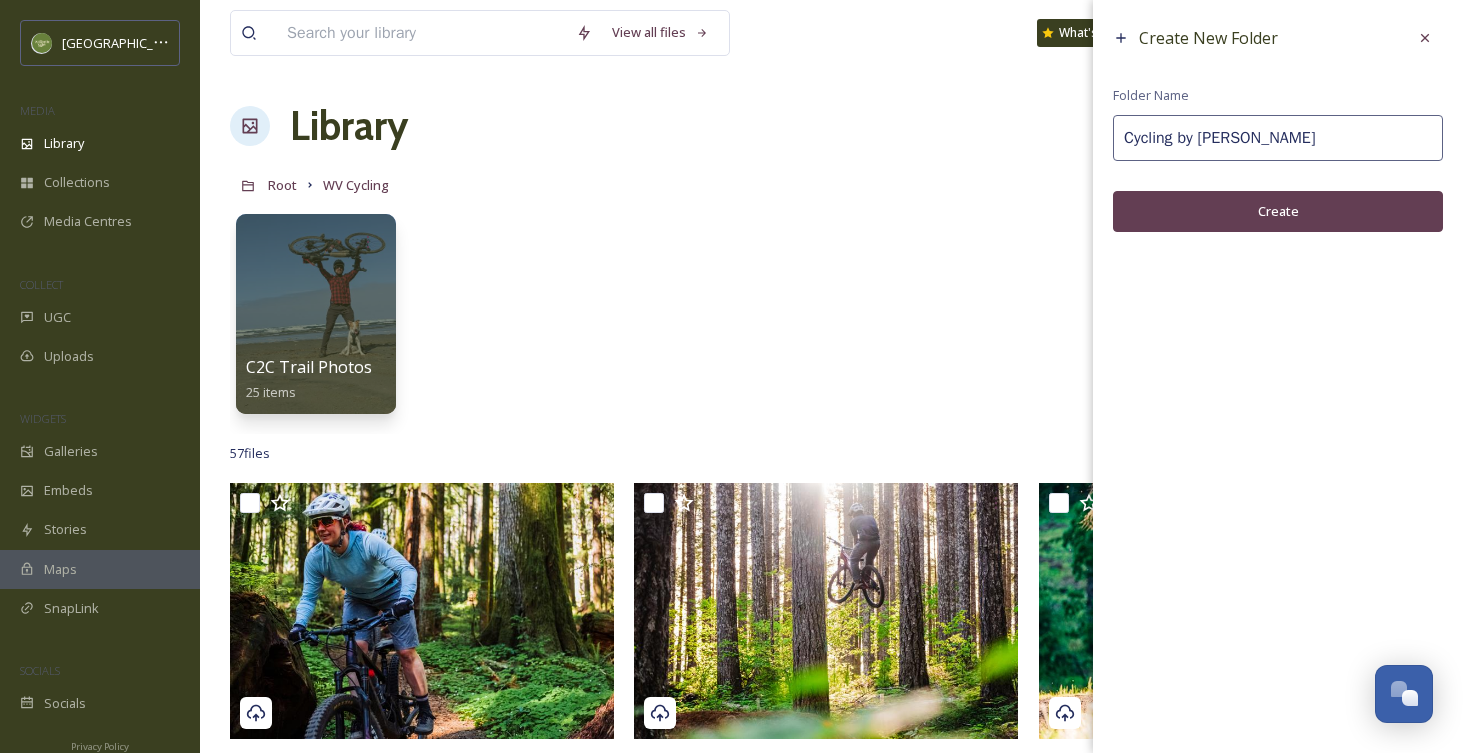 type on "Cycling by Aaron Theisen" 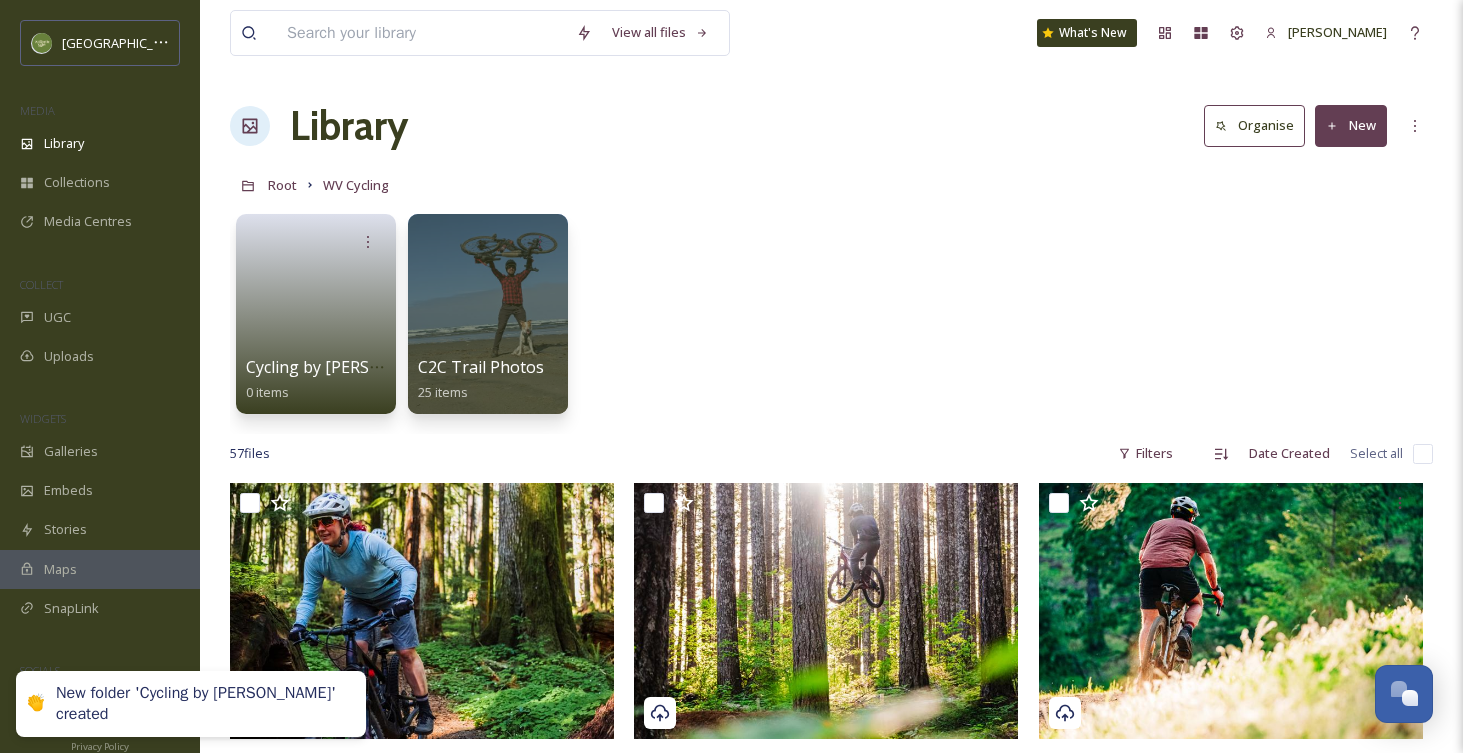 scroll, scrollTop: 89, scrollLeft: 0, axis: vertical 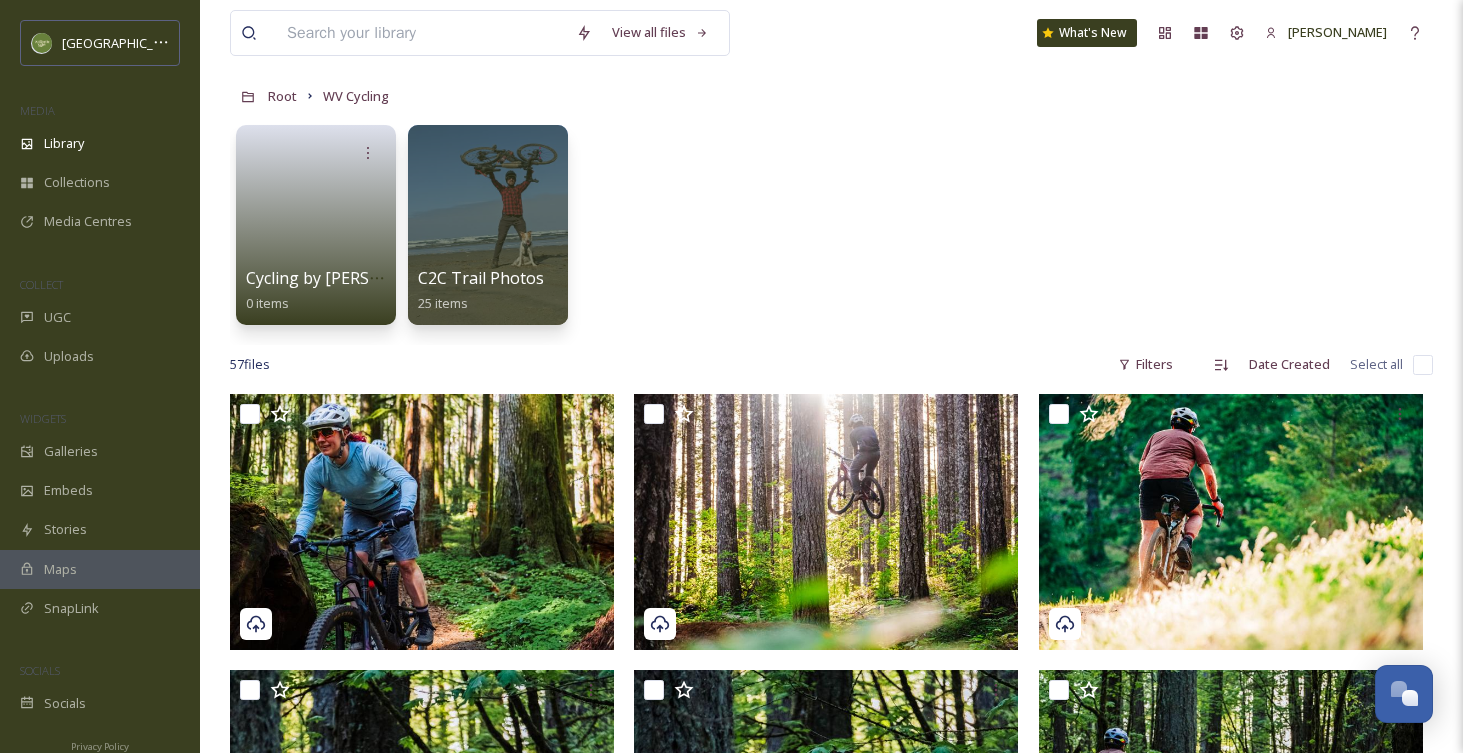 click at bounding box center (1423, 365) 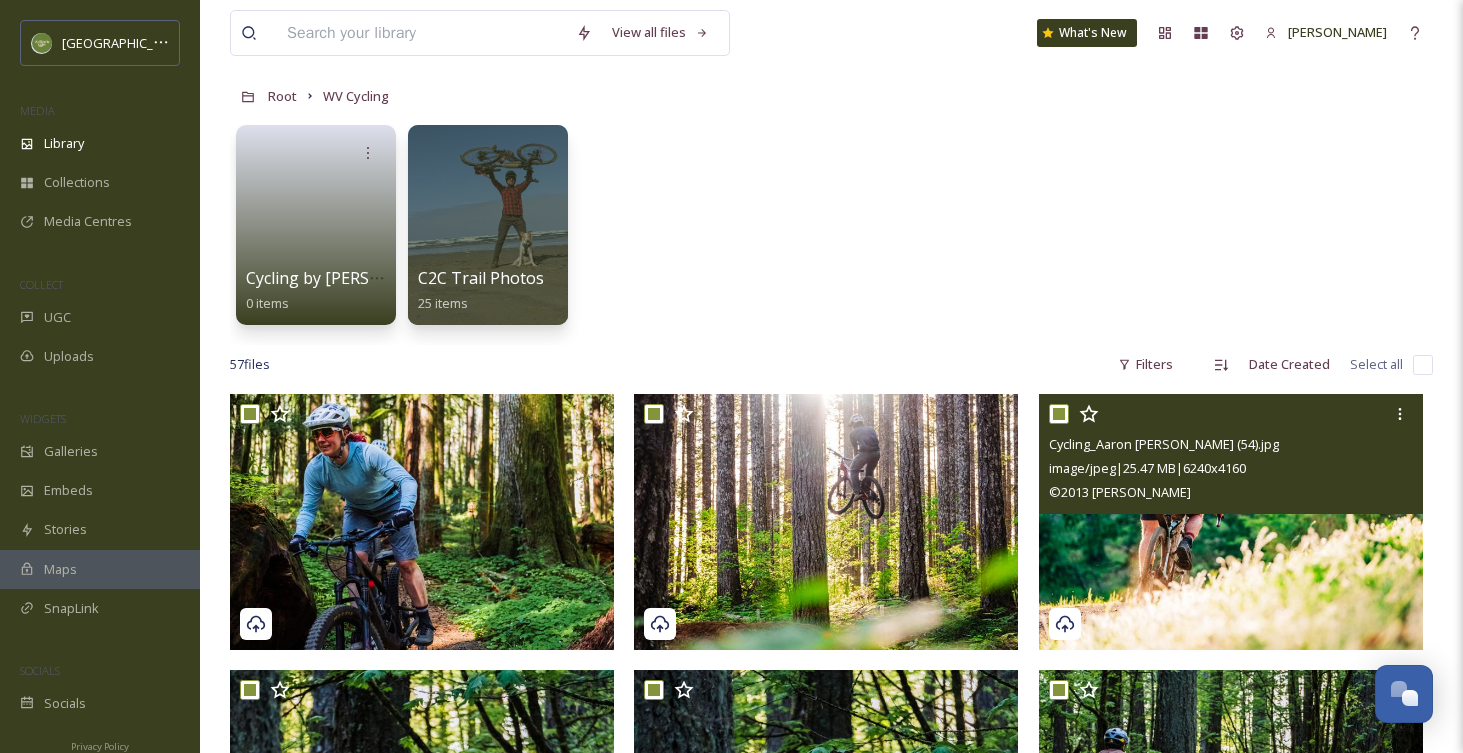 checkbox on "true" 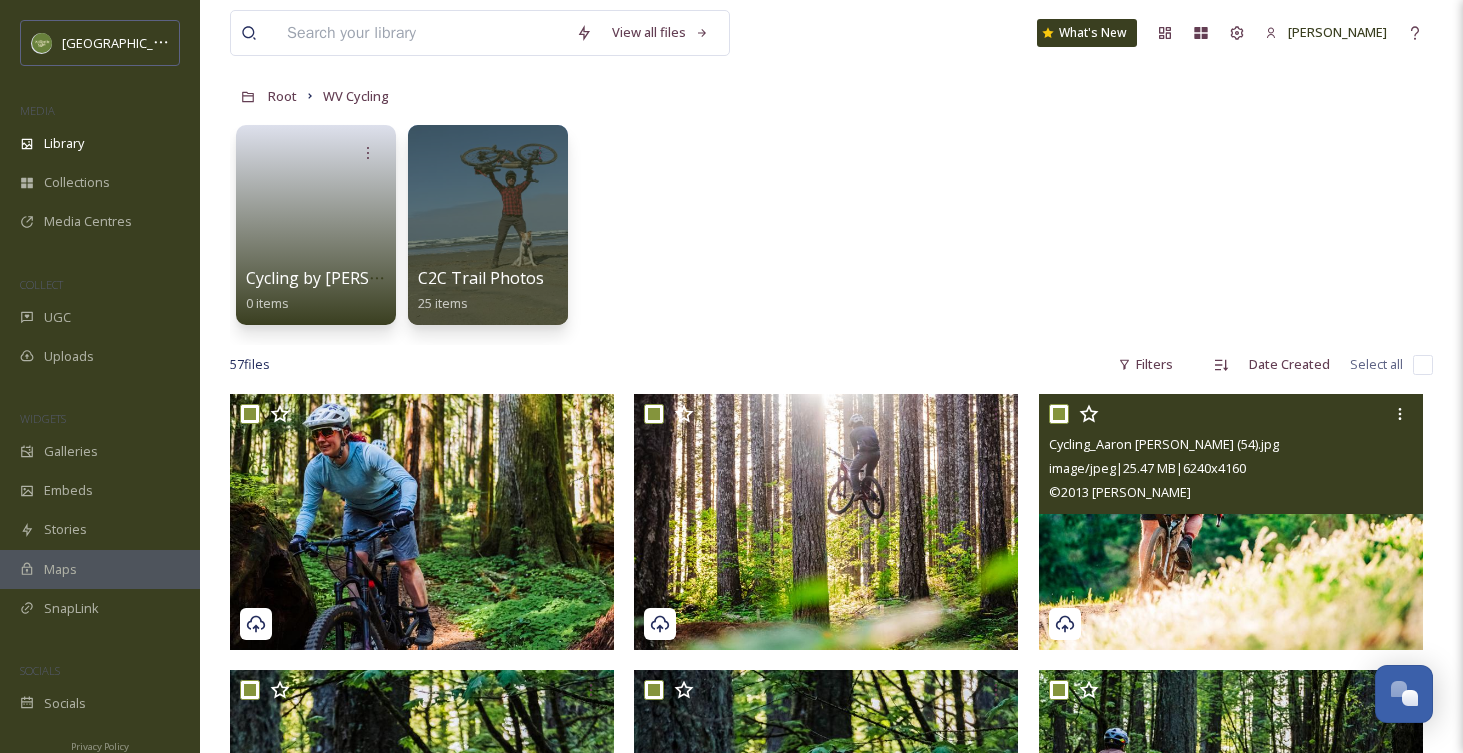 checkbox on "true" 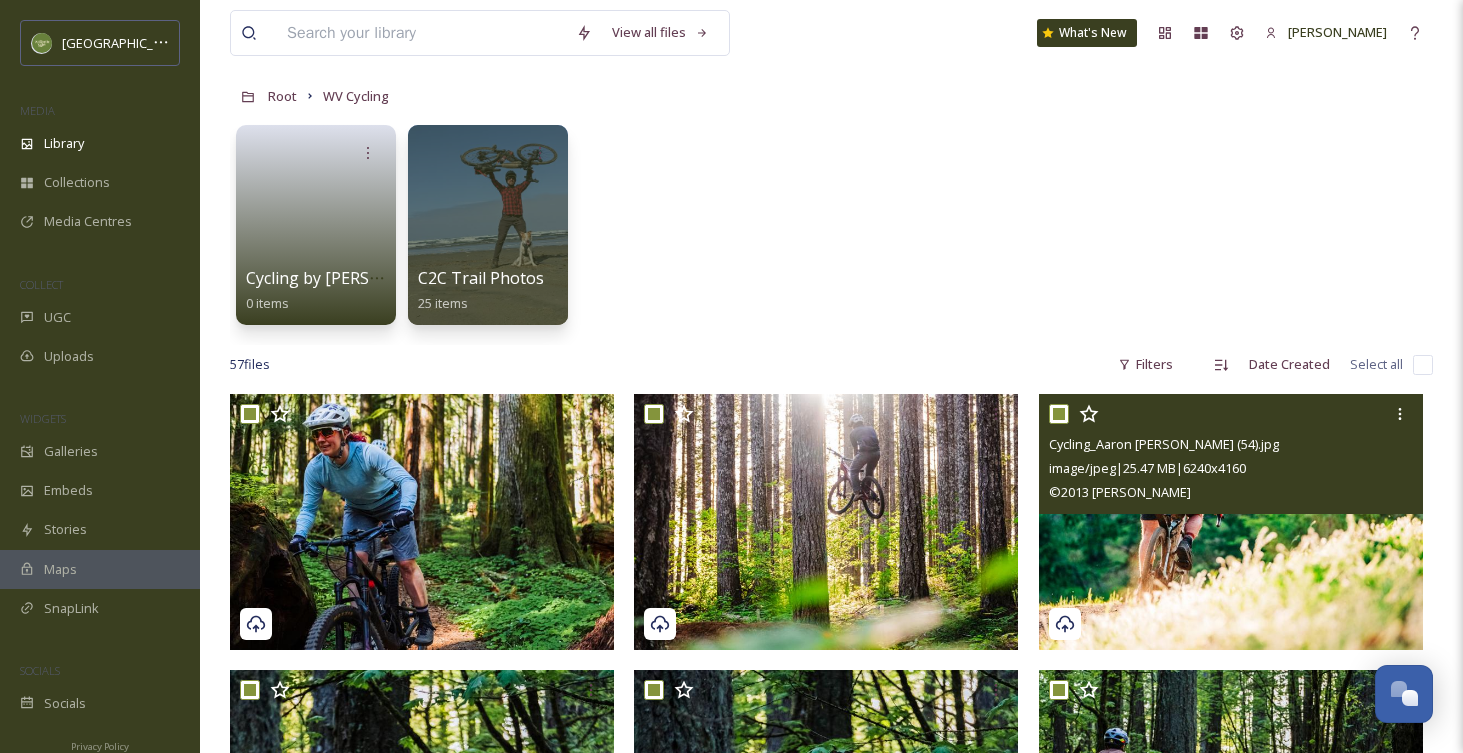 checkbox on "true" 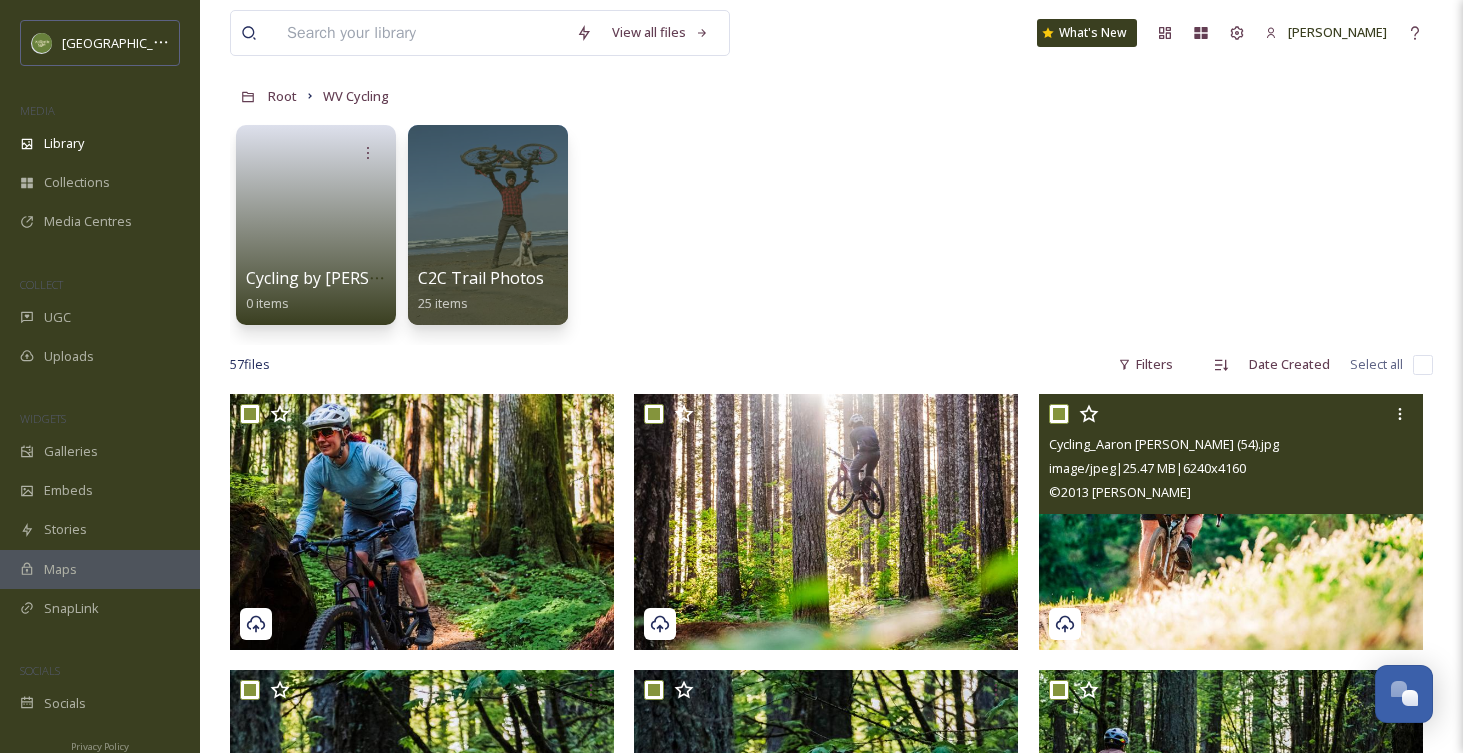 checkbox on "true" 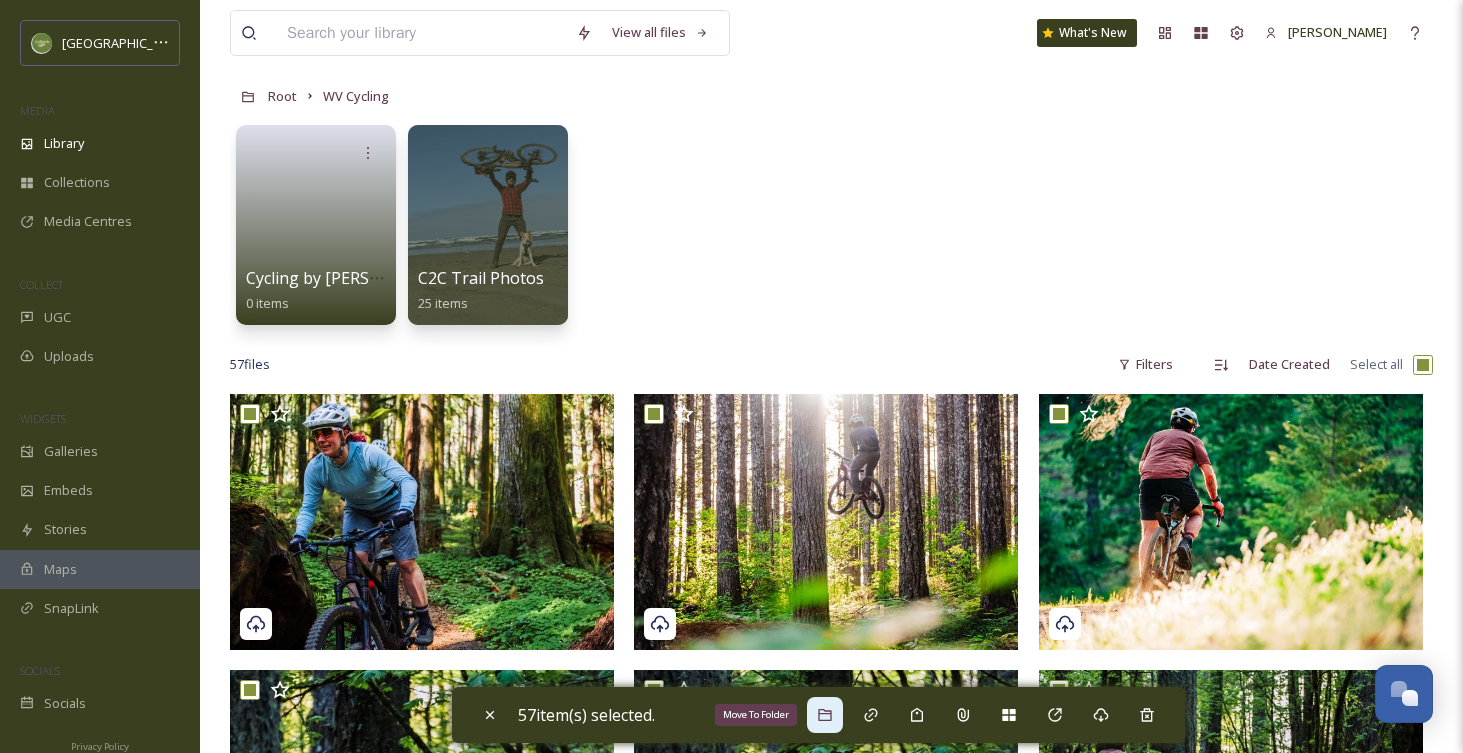 click on "Move To Folder" at bounding box center (825, 715) 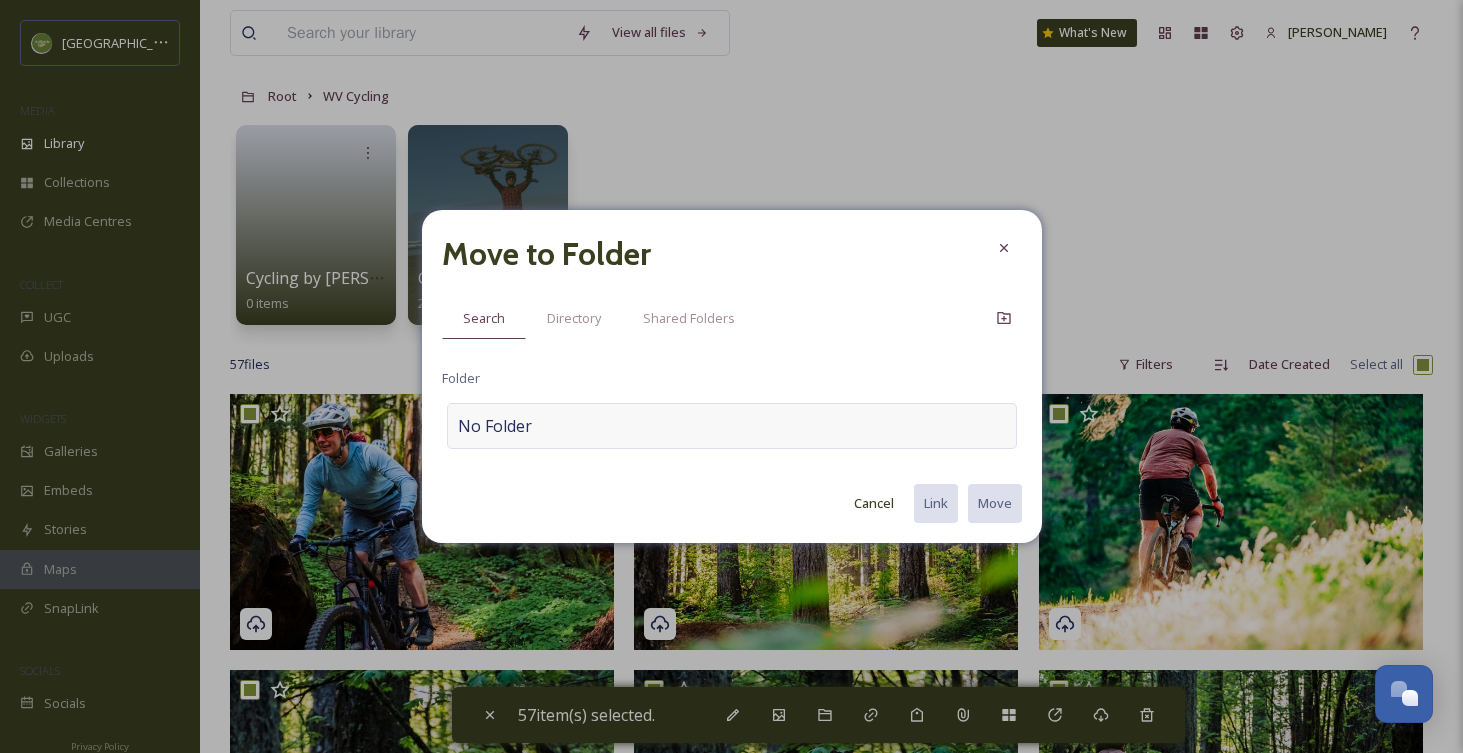 click on "No Folder" at bounding box center (732, 426) 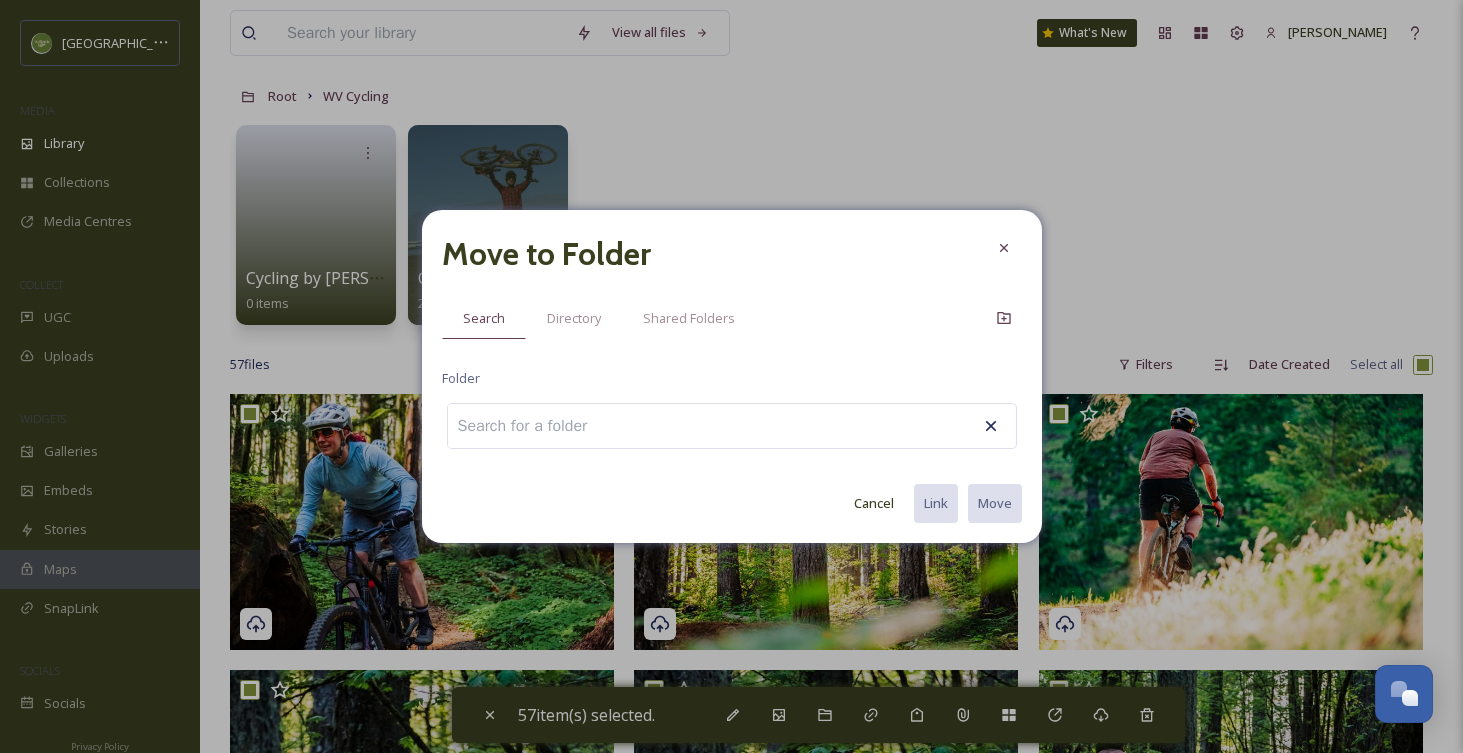 click at bounding box center [732, 426] 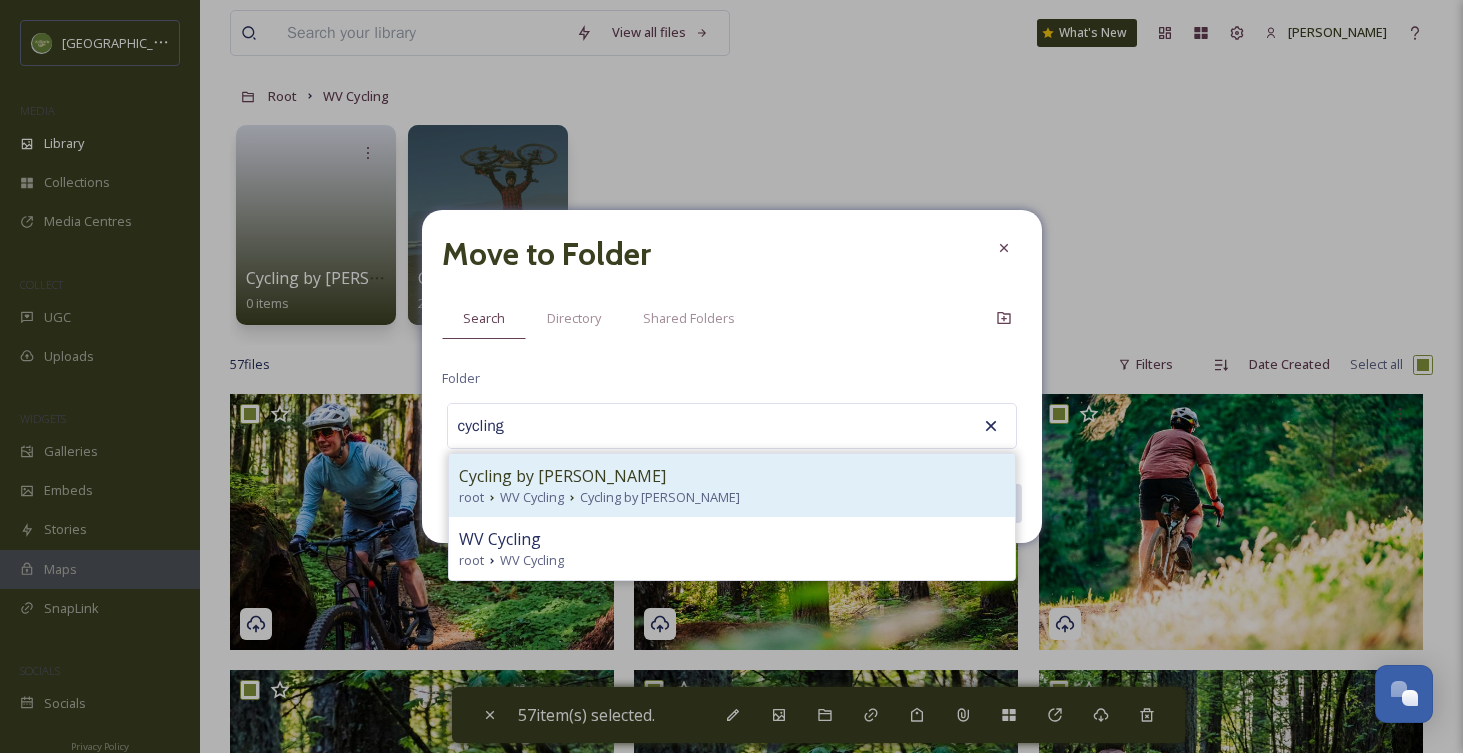 click on "WV Cycling" at bounding box center [532, 497] 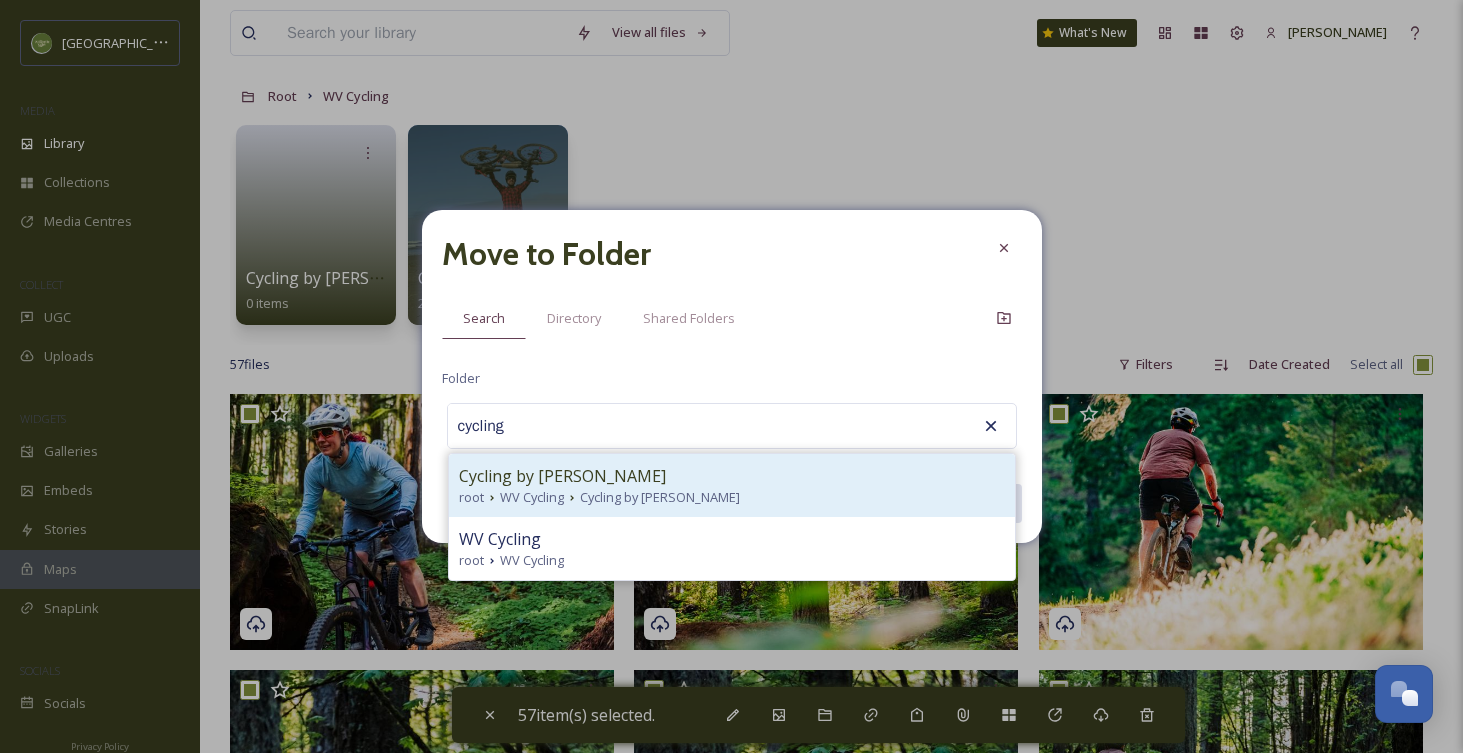 type on "Cycling by Aaron Theisen" 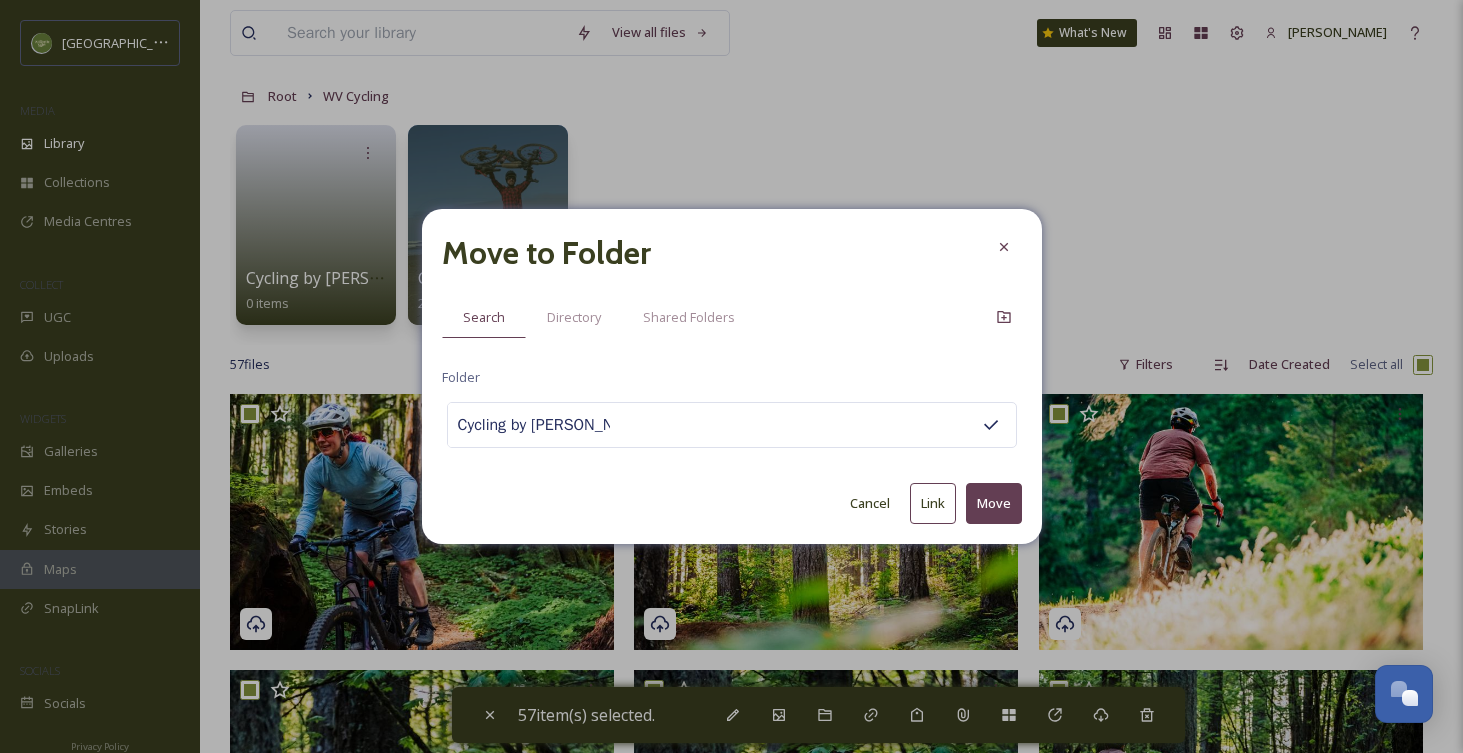click on "Move" at bounding box center [994, 503] 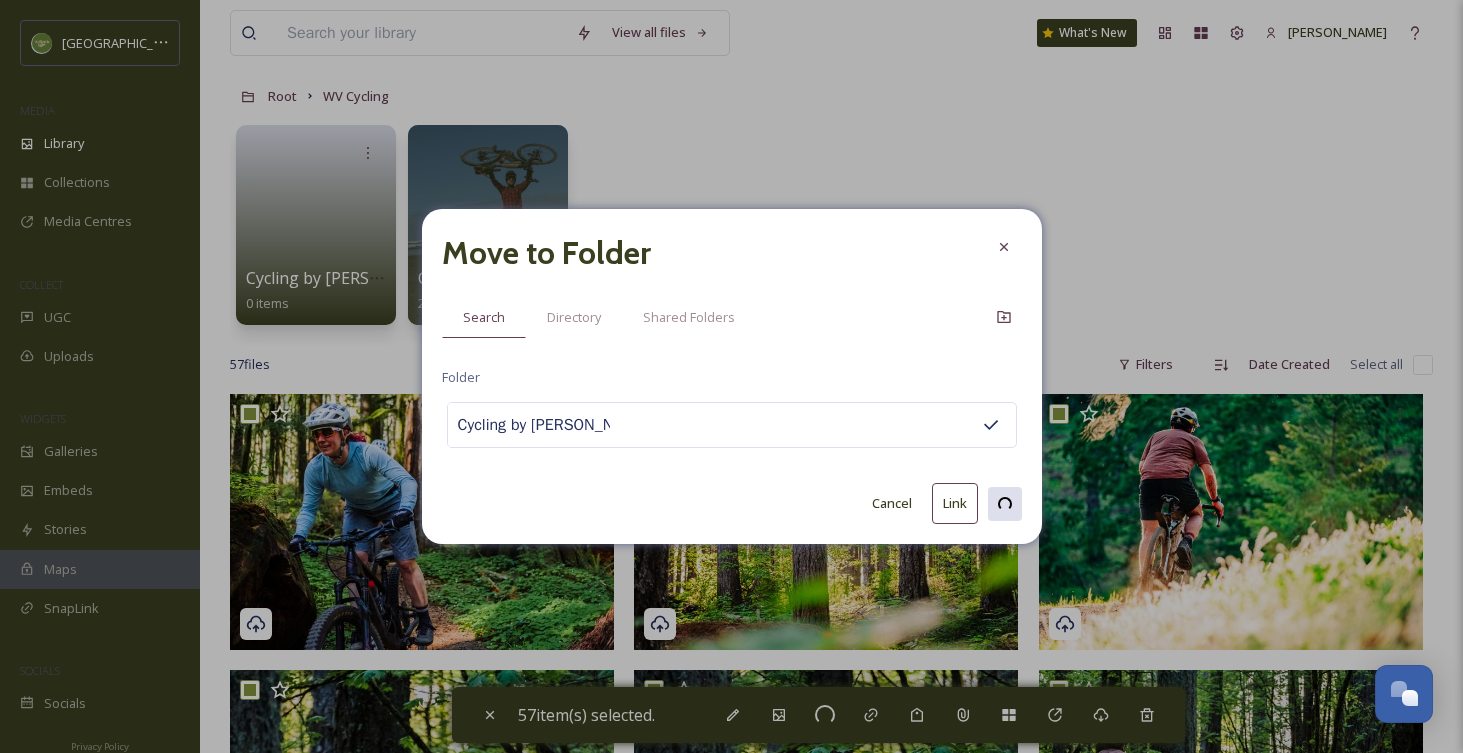 checkbox on "false" 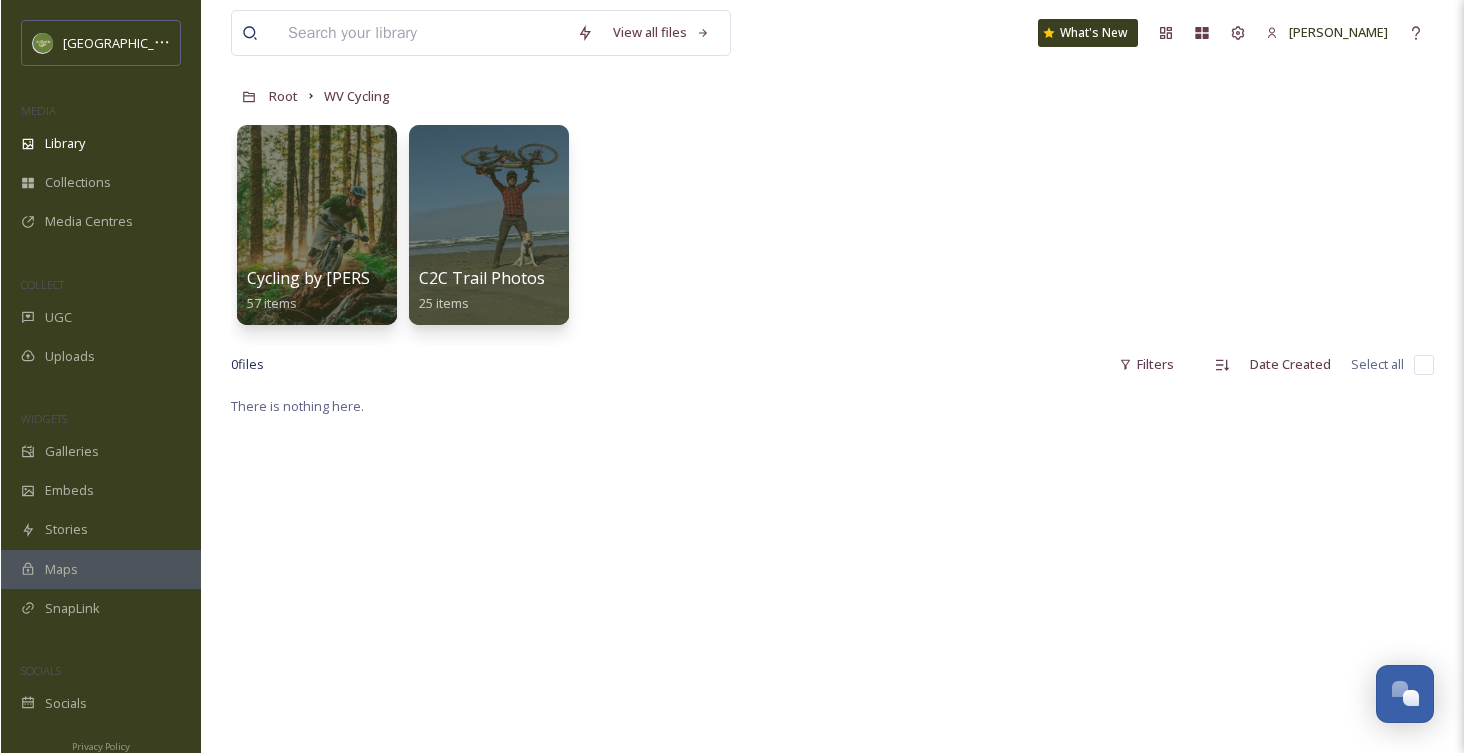 scroll, scrollTop: 0, scrollLeft: 0, axis: both 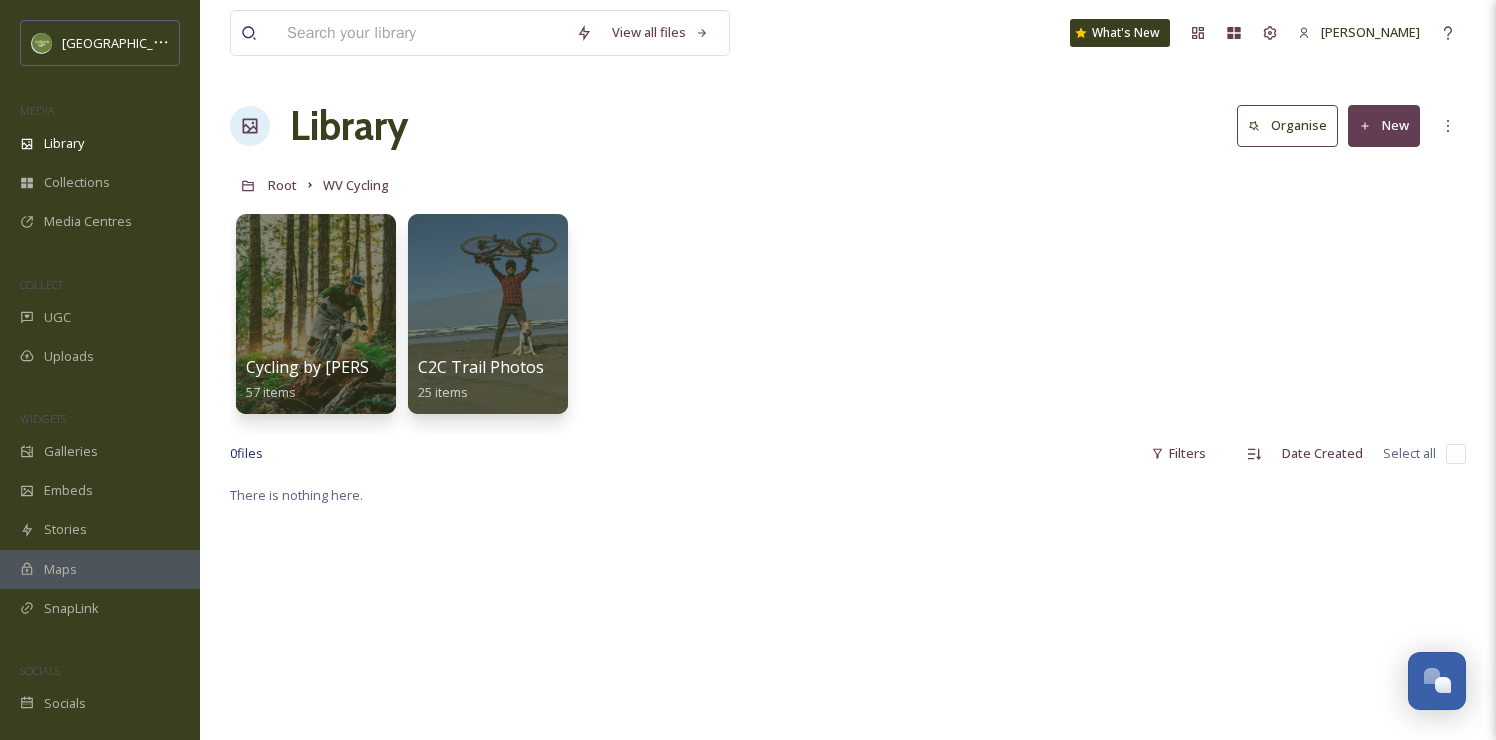 click on "View all files What's New Melissa Sanchez Library Organise New Root WV Cycling Your Selections There is nothing here. Cycling by Aaron Theisen 57   items C2C Trail Photos 25   items 0  file s Filters Date Created Select all There is nothing here." at bounding box center (848, 611) 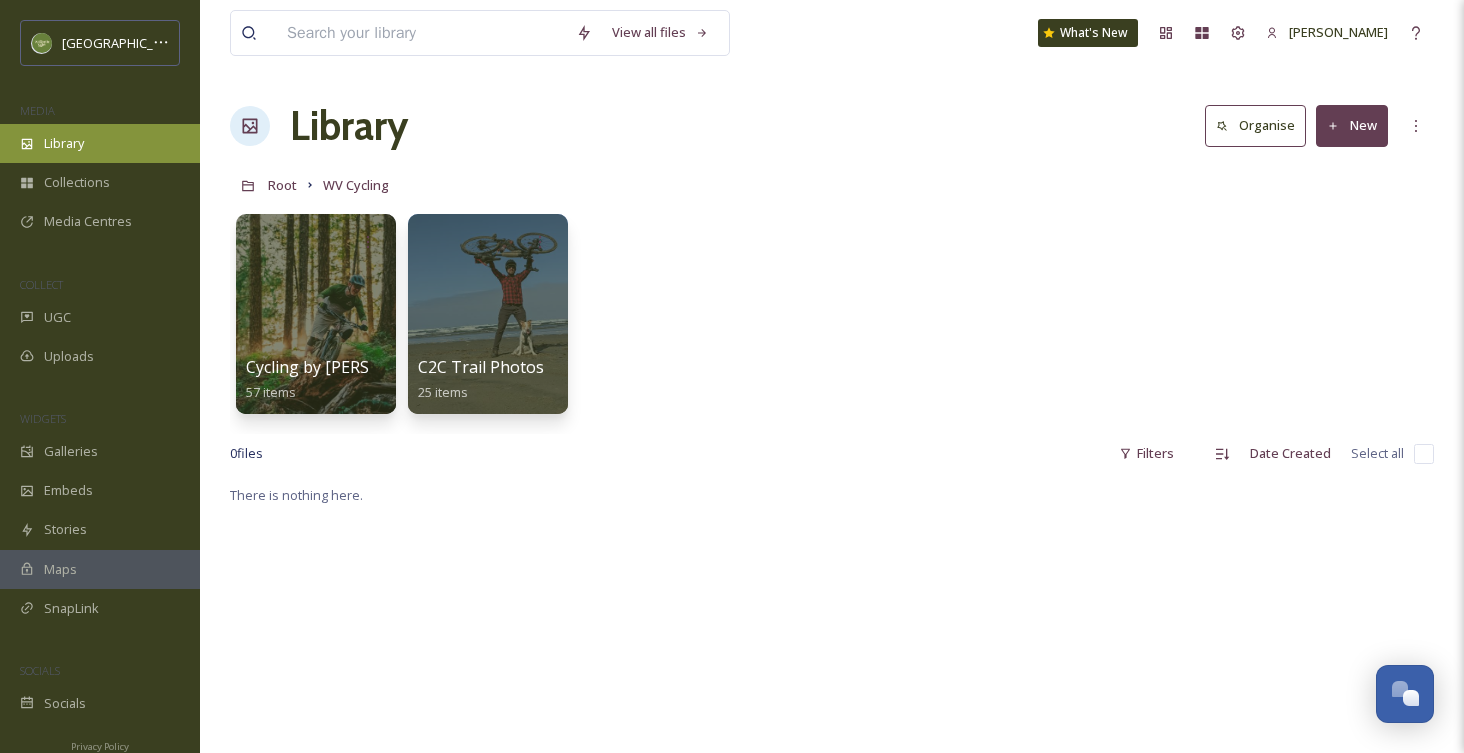 click on "Library" at bounding box center [100, 143] 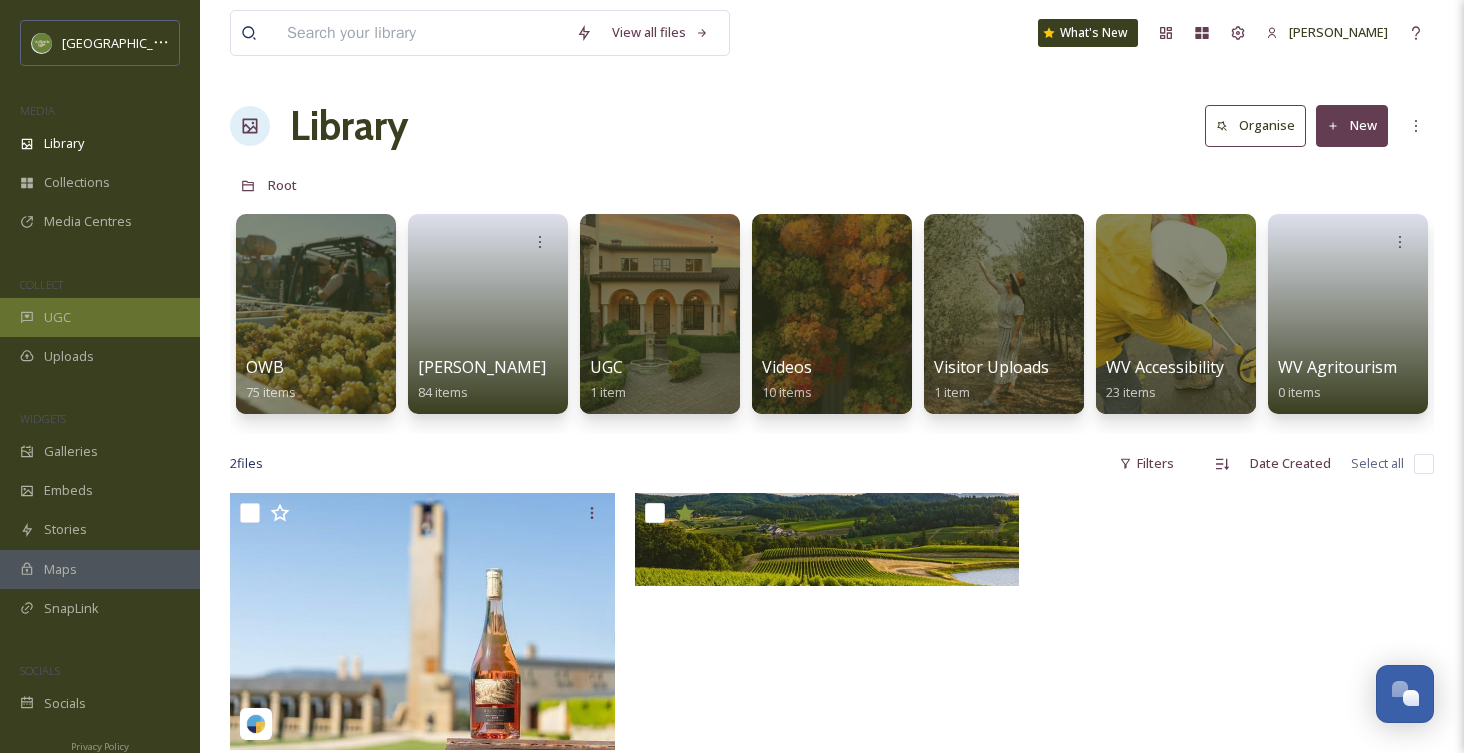 click on "UGC" at bounding box center [100, 317] 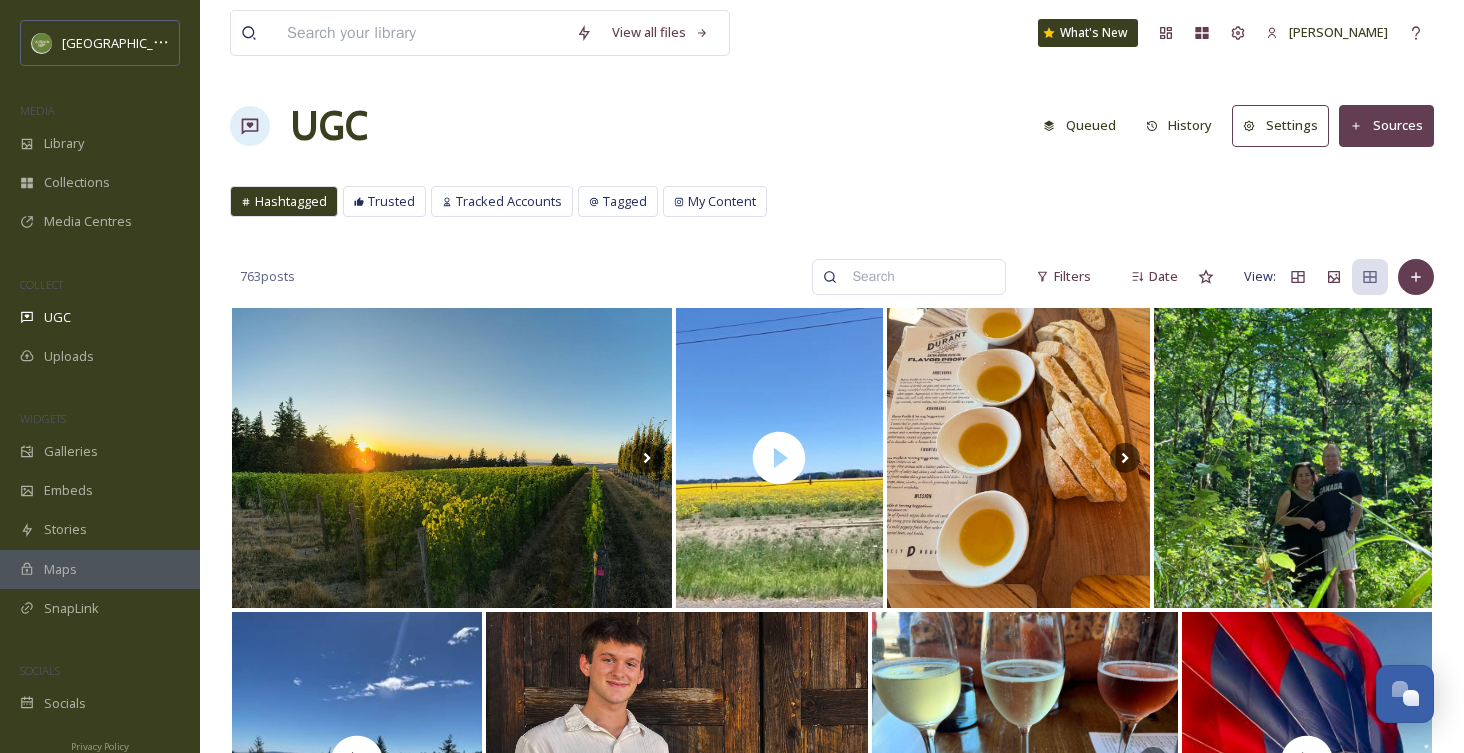 click on "Sources" at bounding box center [1386, 125] 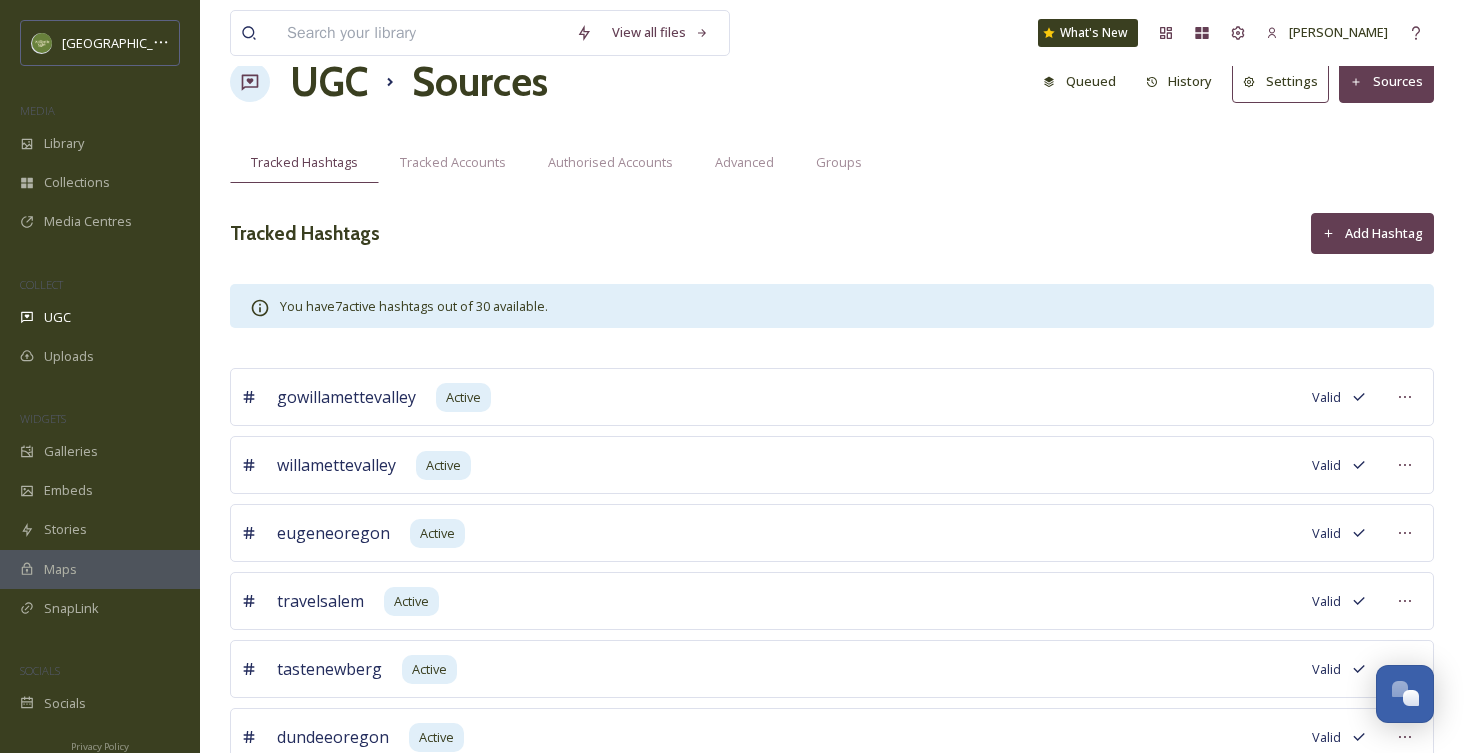 scroll, scrollTop: 0, scrollLeft: 0, axis: both 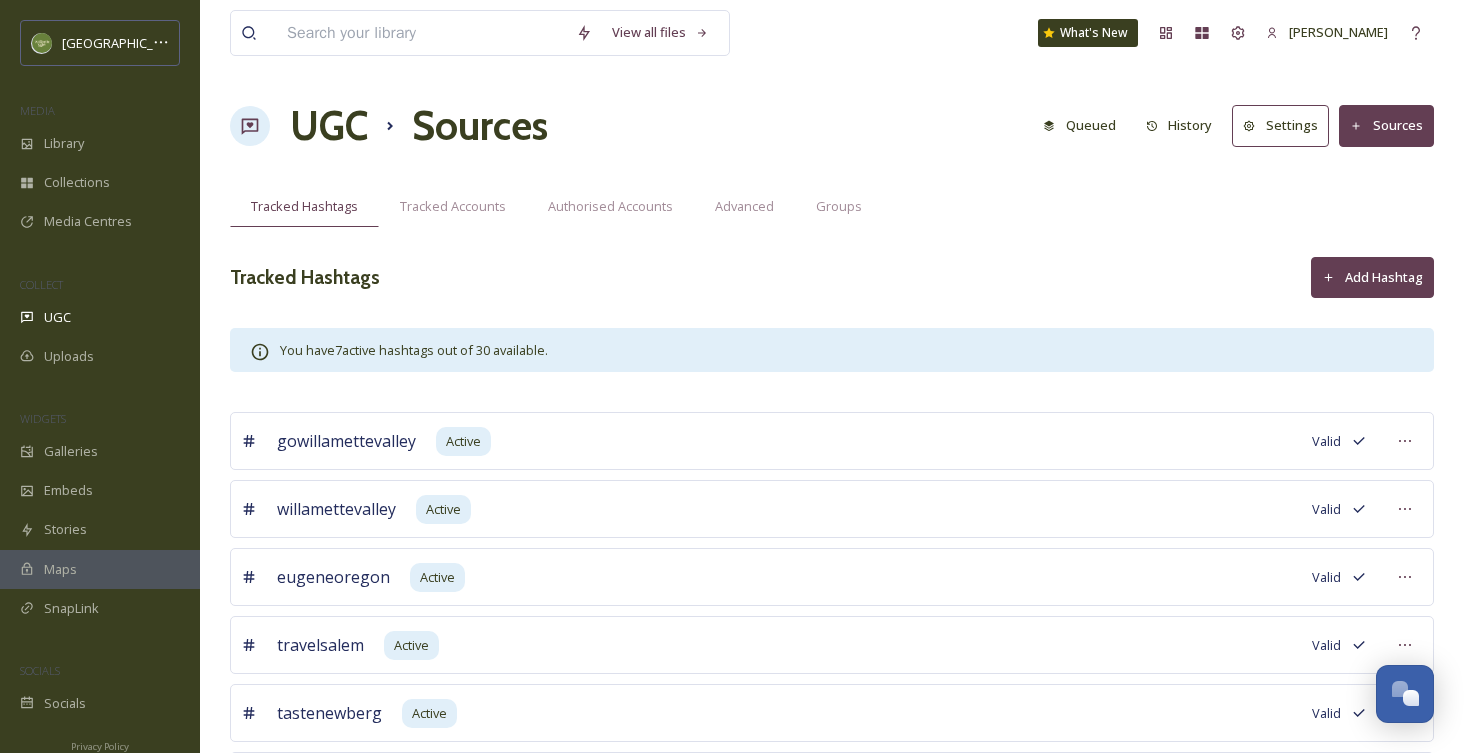 click on "Sources" at bounding box center (1386, 125) 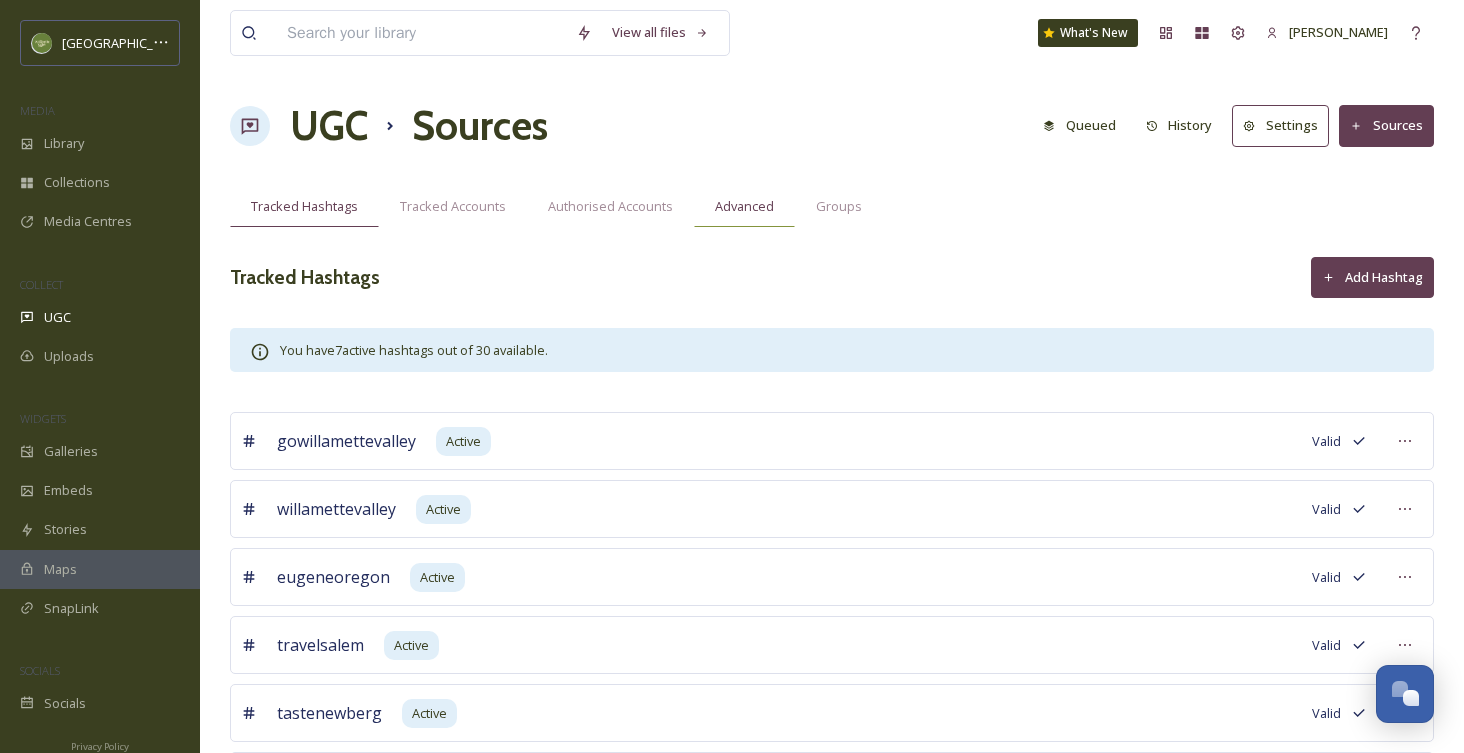 click on "Advanced" at bounding box center [744, 206] 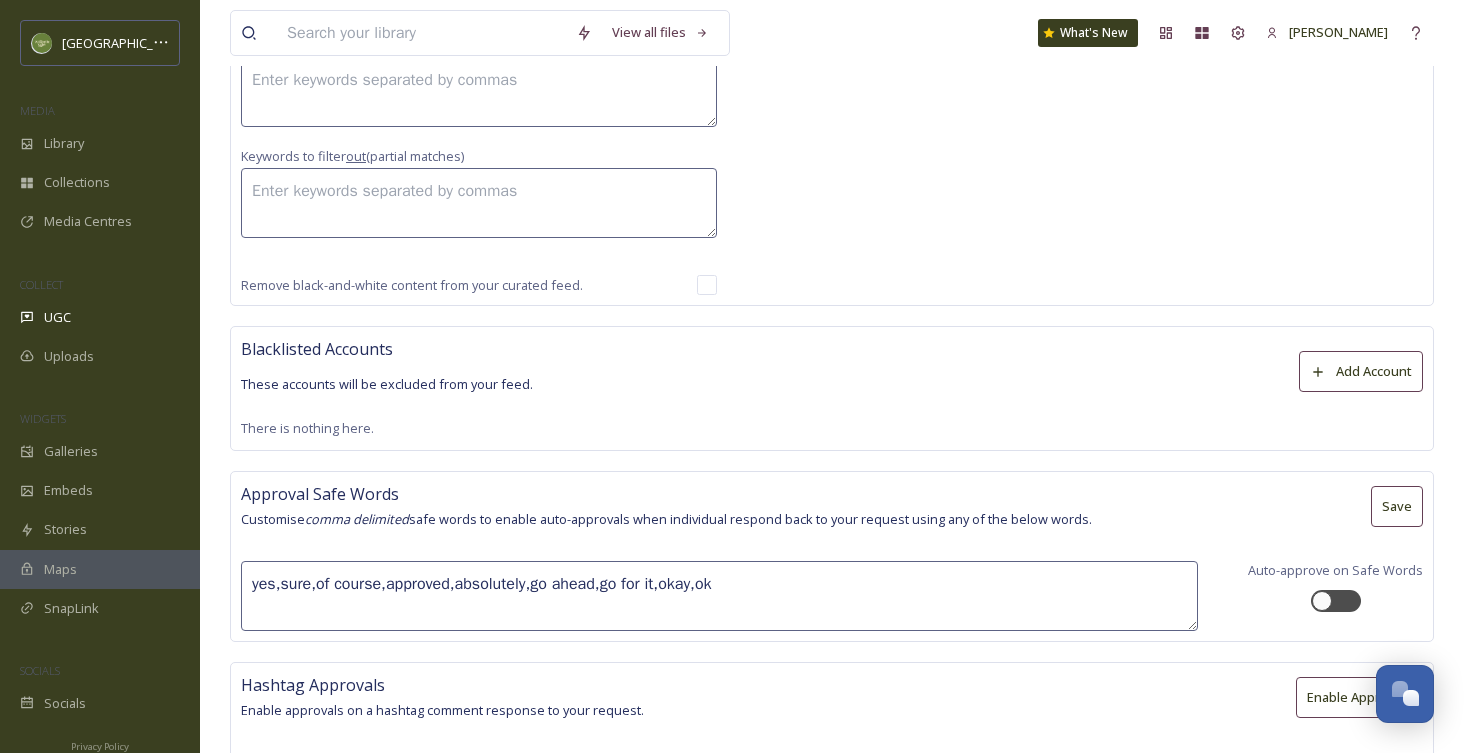 scroll, scrollTop: 1328, scrollLeft: 0, axis: vertical 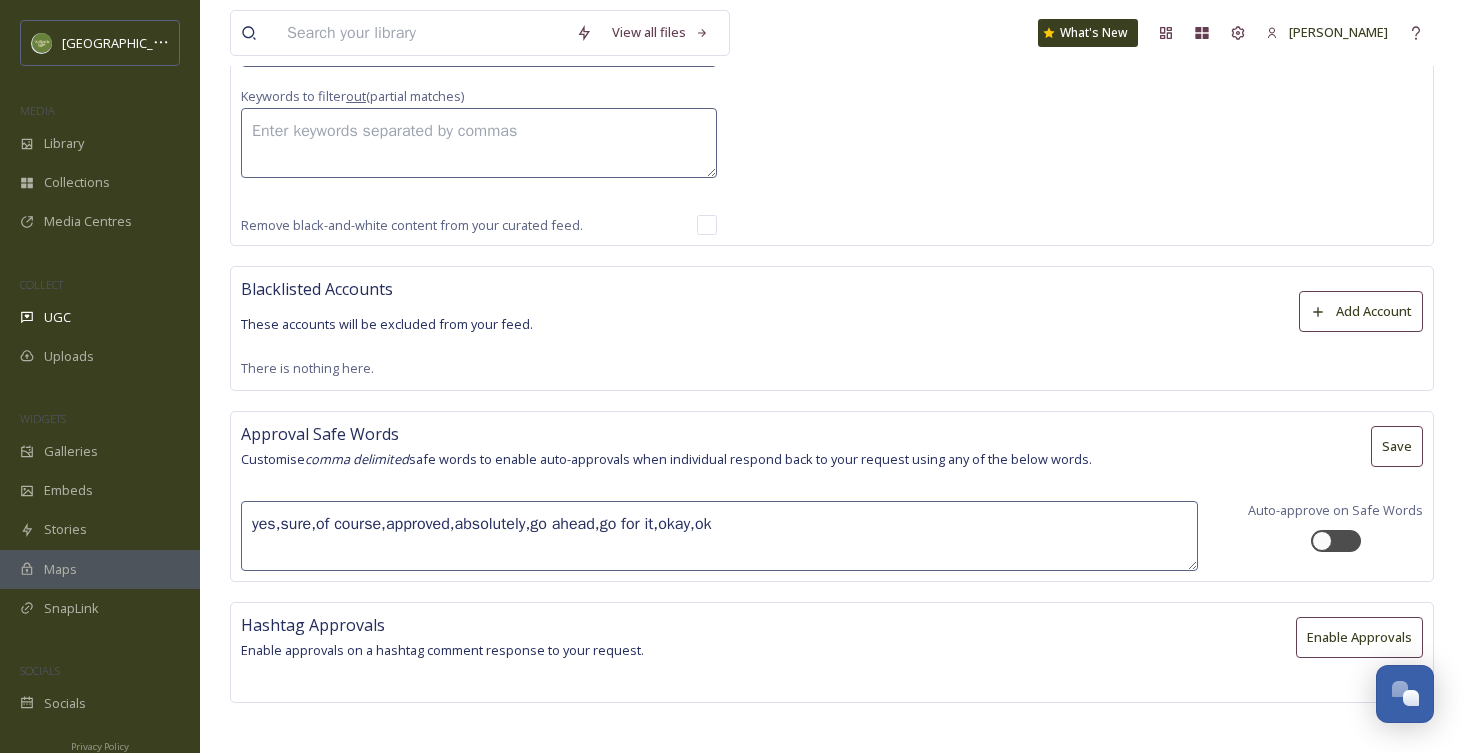 click on "Enable Approvals" at bounding box center [1359, 637] 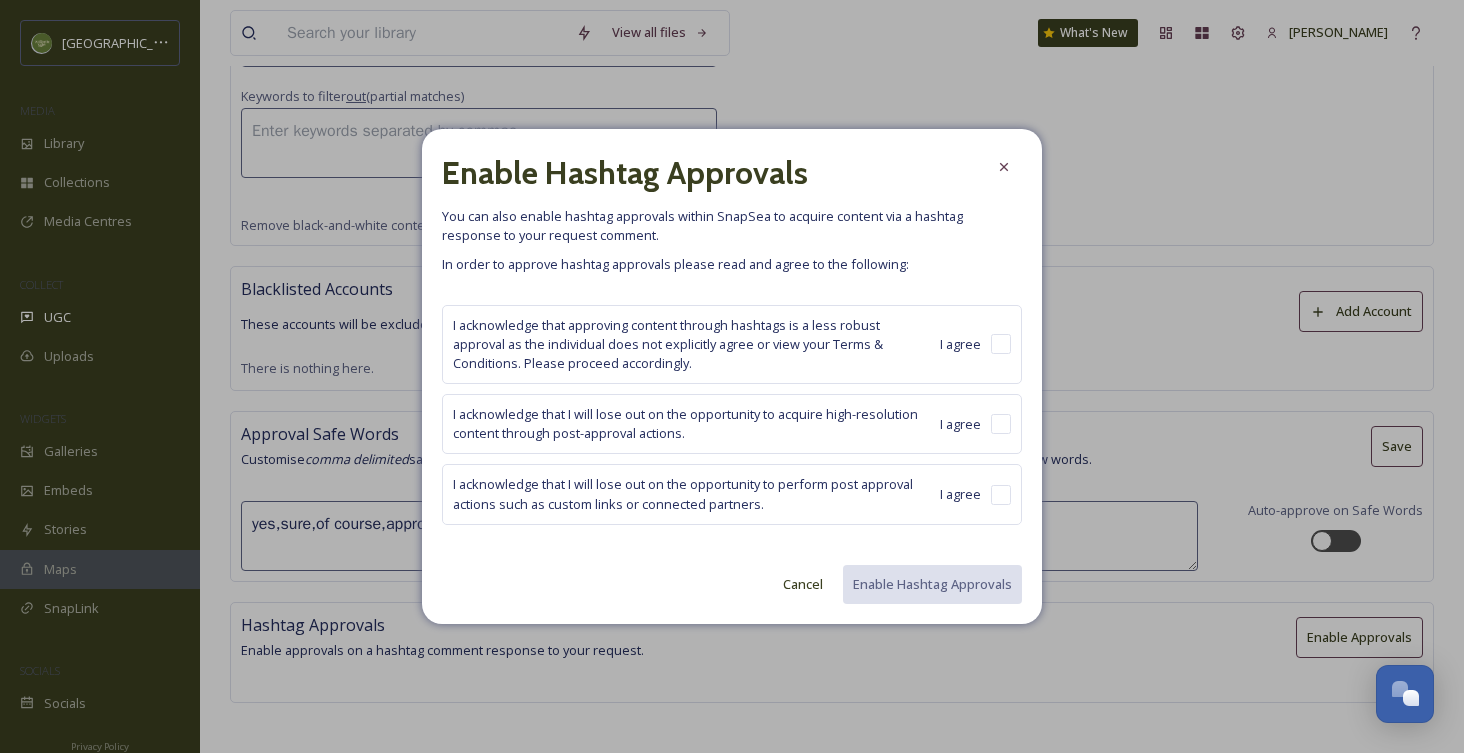 click on "Cancel" at bounding box center [803, 584] 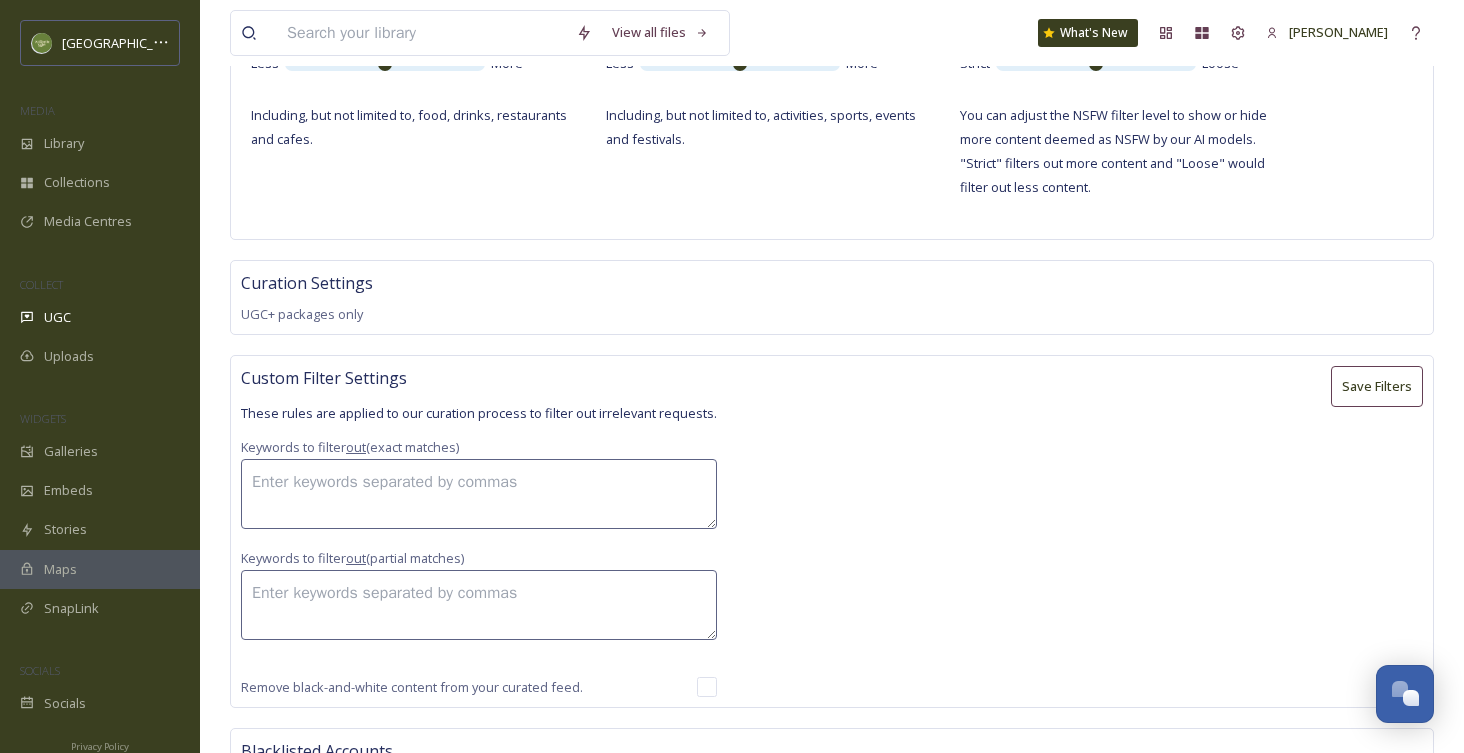 scroll, scrollTop: 595, scrollLeft: 0, axis: vertical 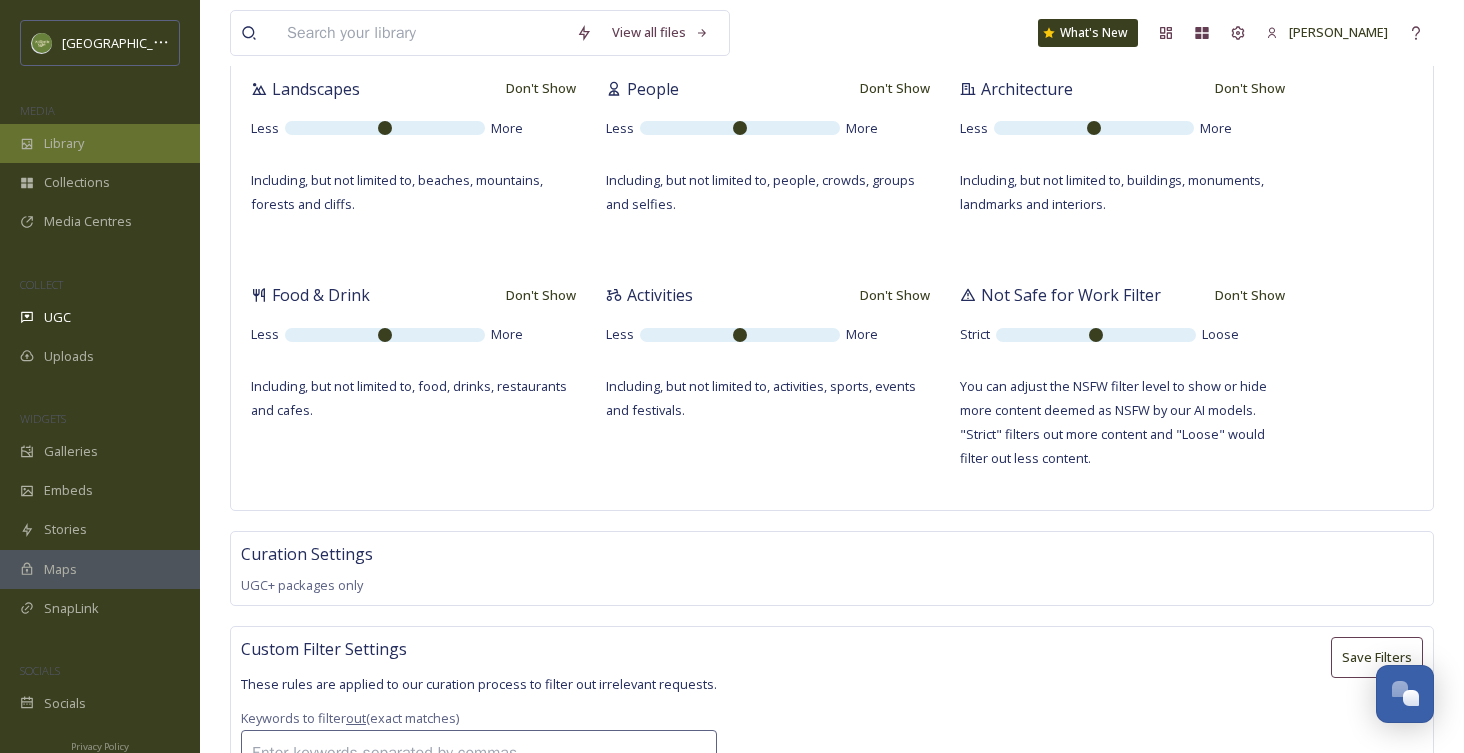 click on "Library" at bounding box center [64, 143] 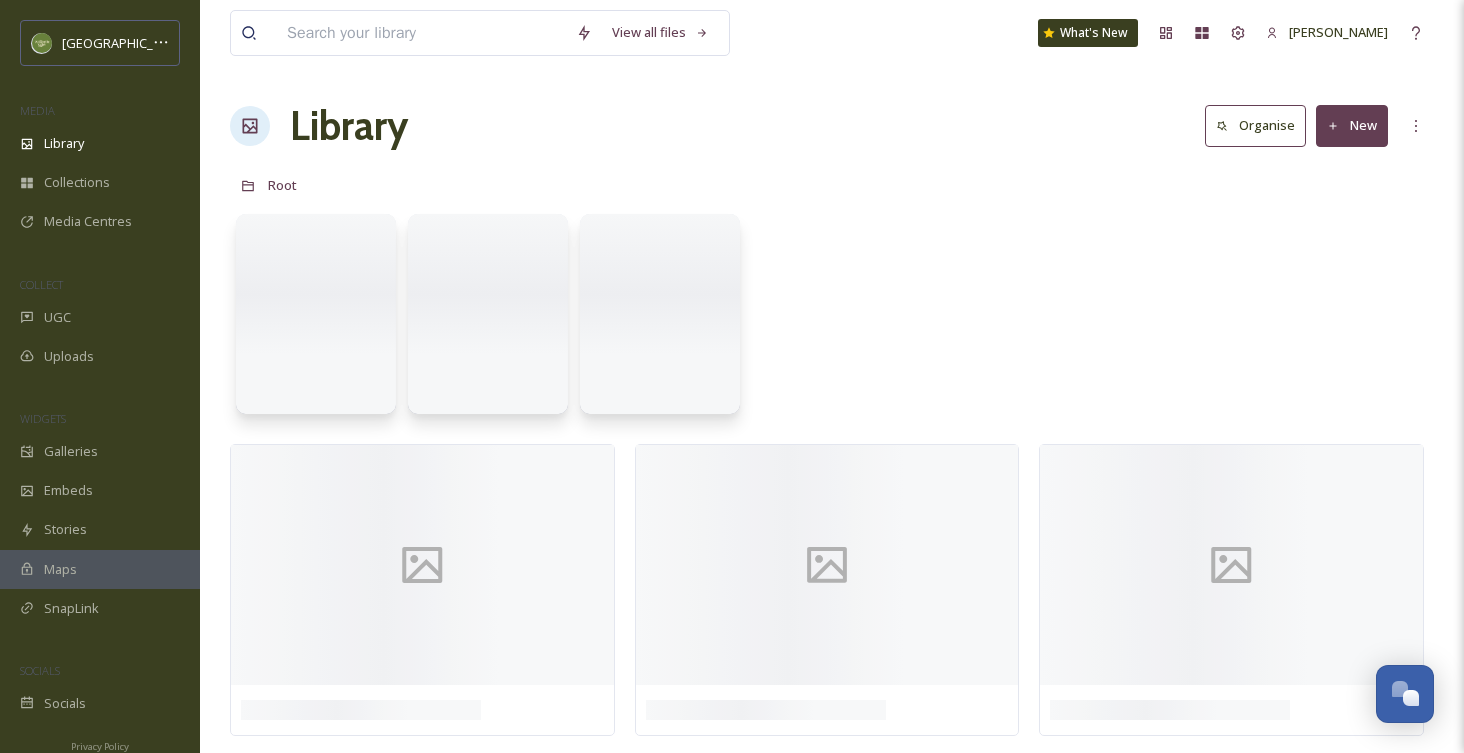 scroll, scrollTop: 0, scrollLeft: 0, axis: both 